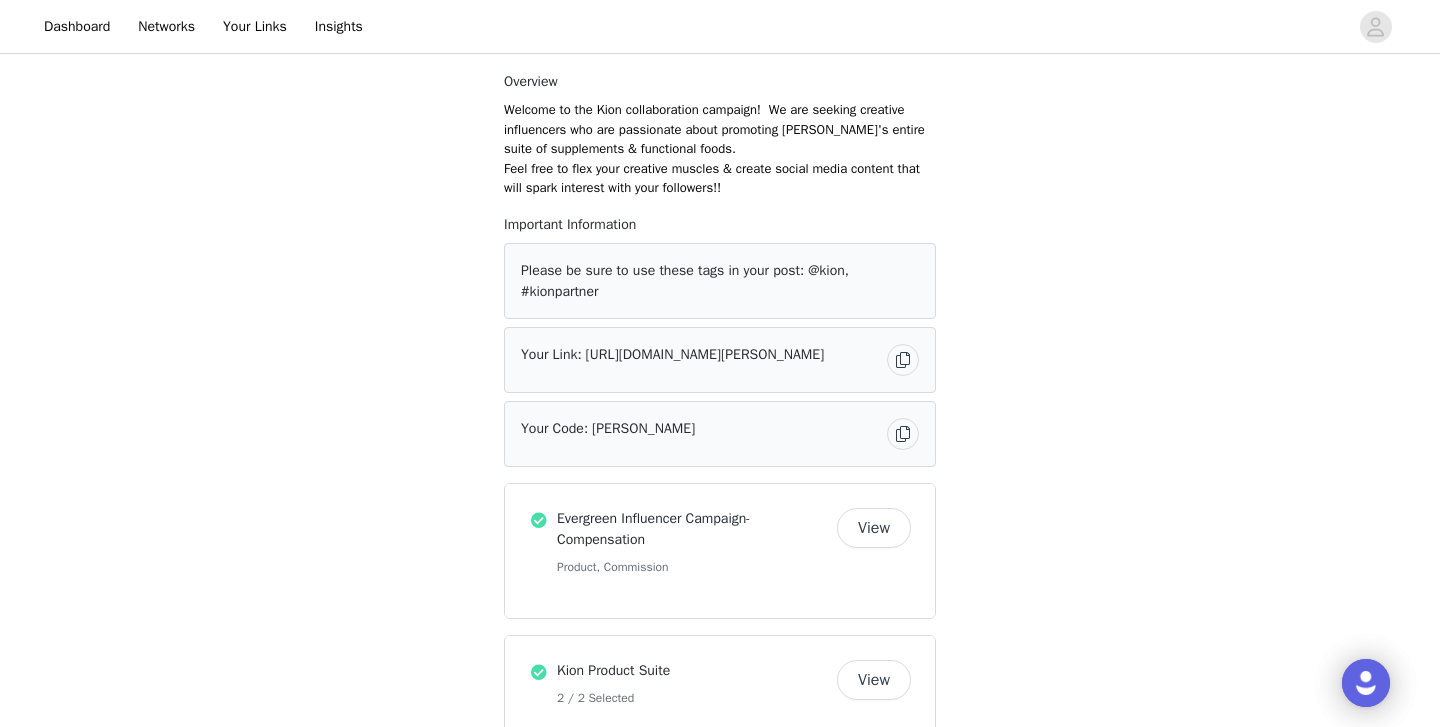 scroll, scrollTop: 0, scrollLeft: 0, axis: both 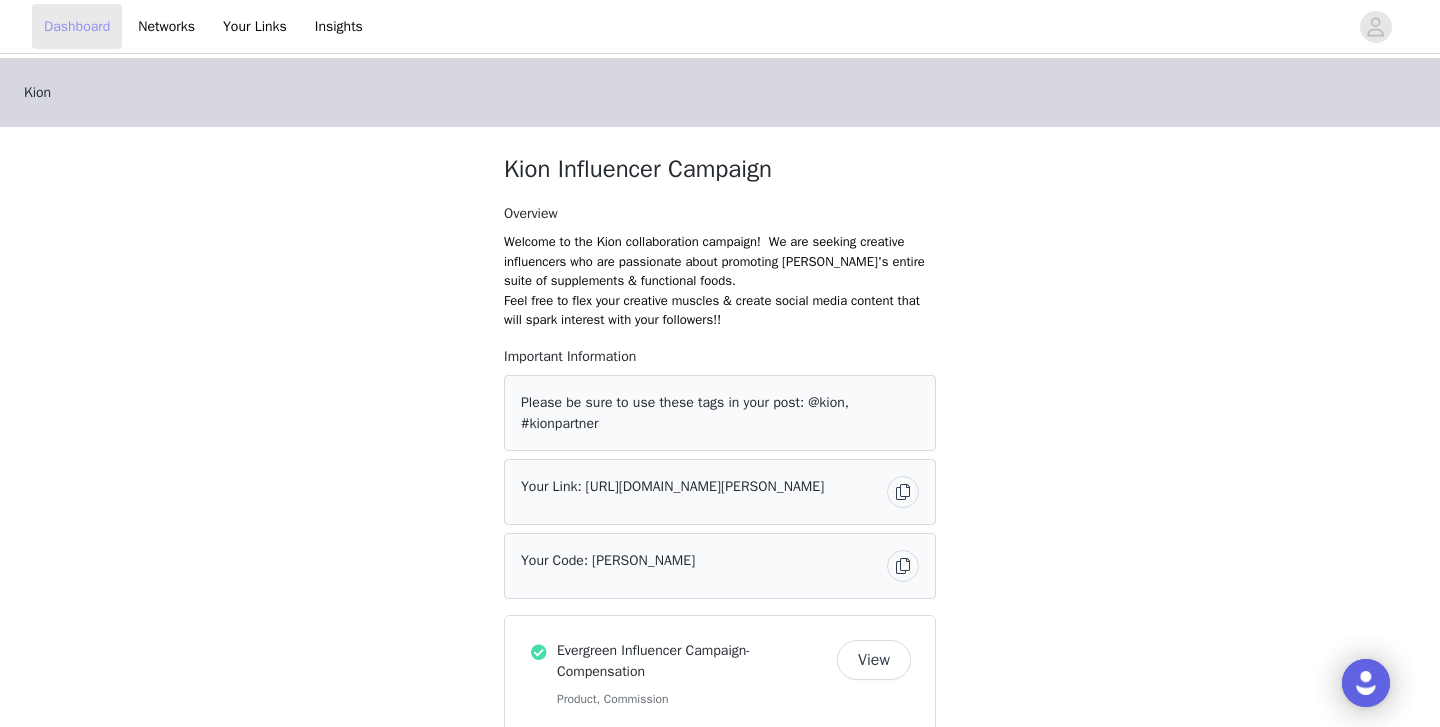 click on "Dashboard" at bounding box center (77, 26) 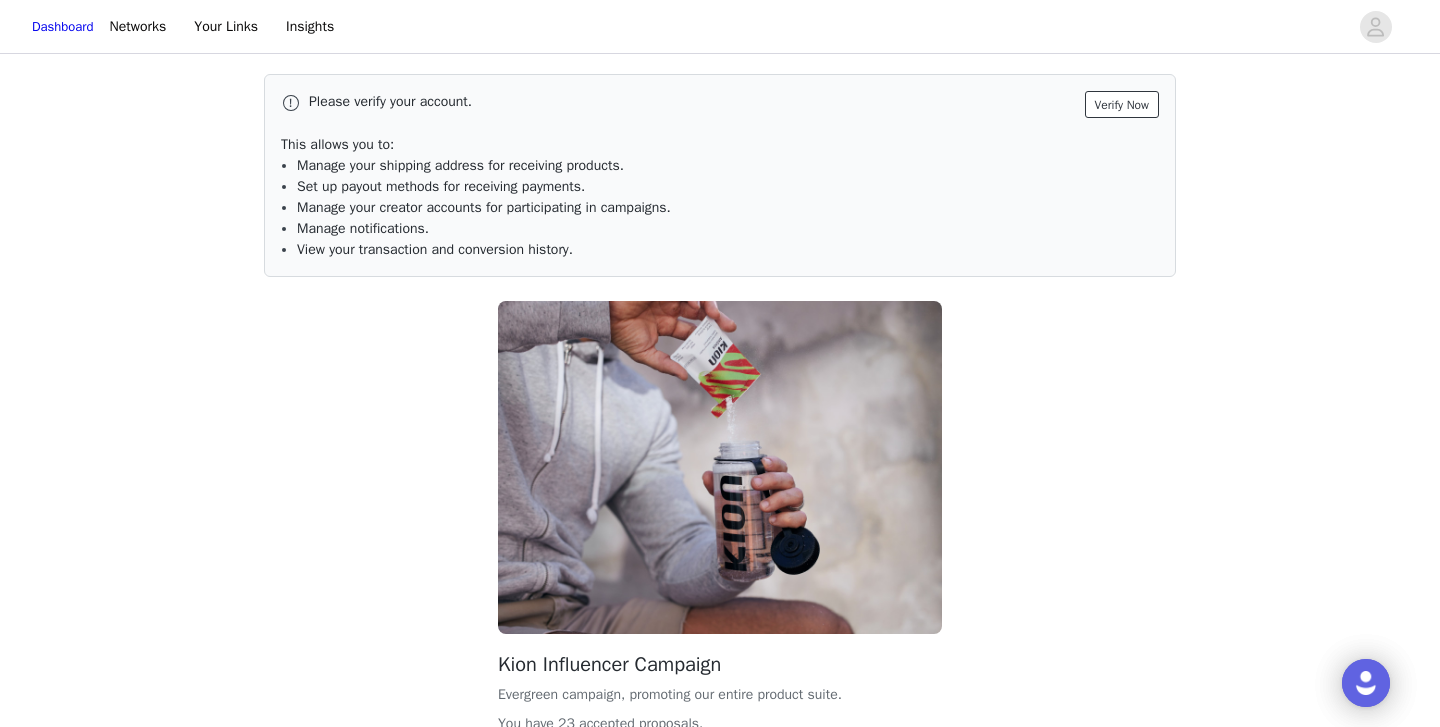 click on "Verify Now" at bounding box center [1122, 104] 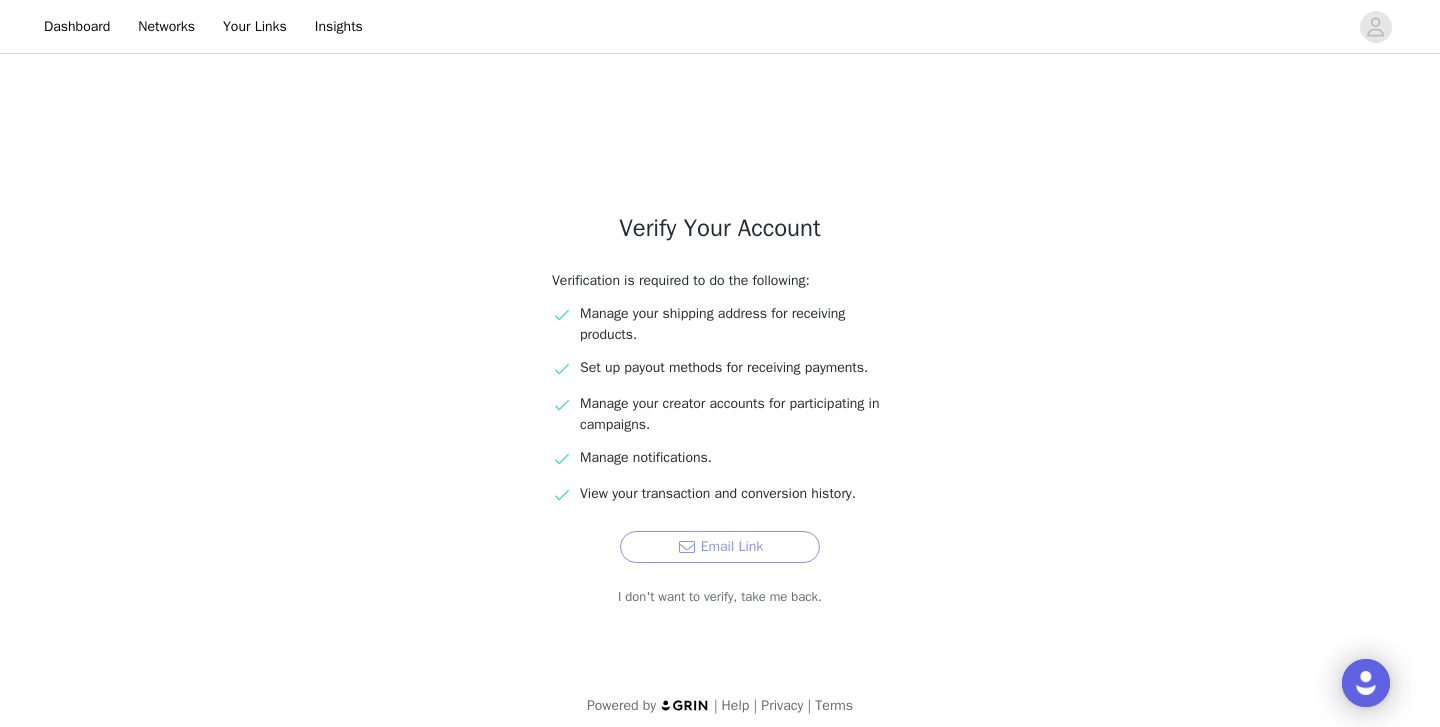 click on "Email Link" at bounding box center [720, 547] 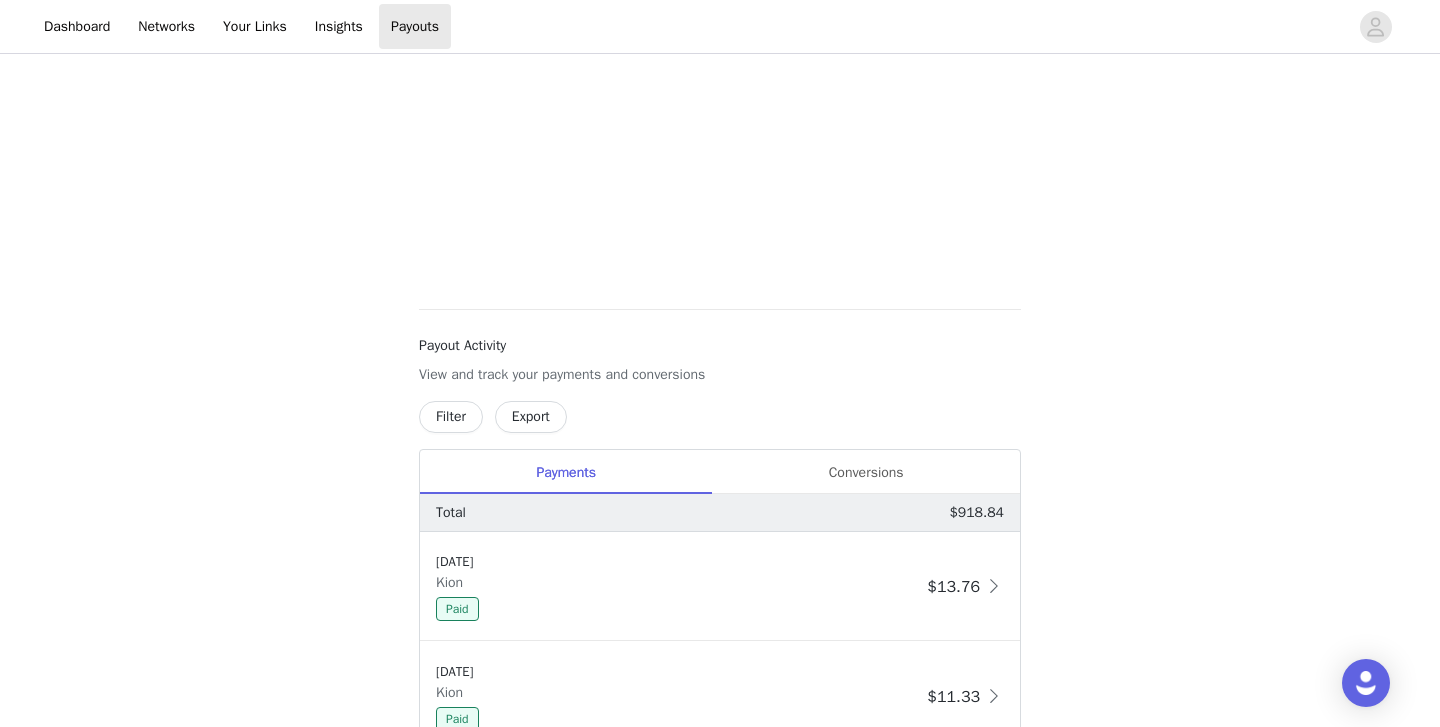 scroll, scrollTop: 509, scrollLeft: 0, axis: vertical 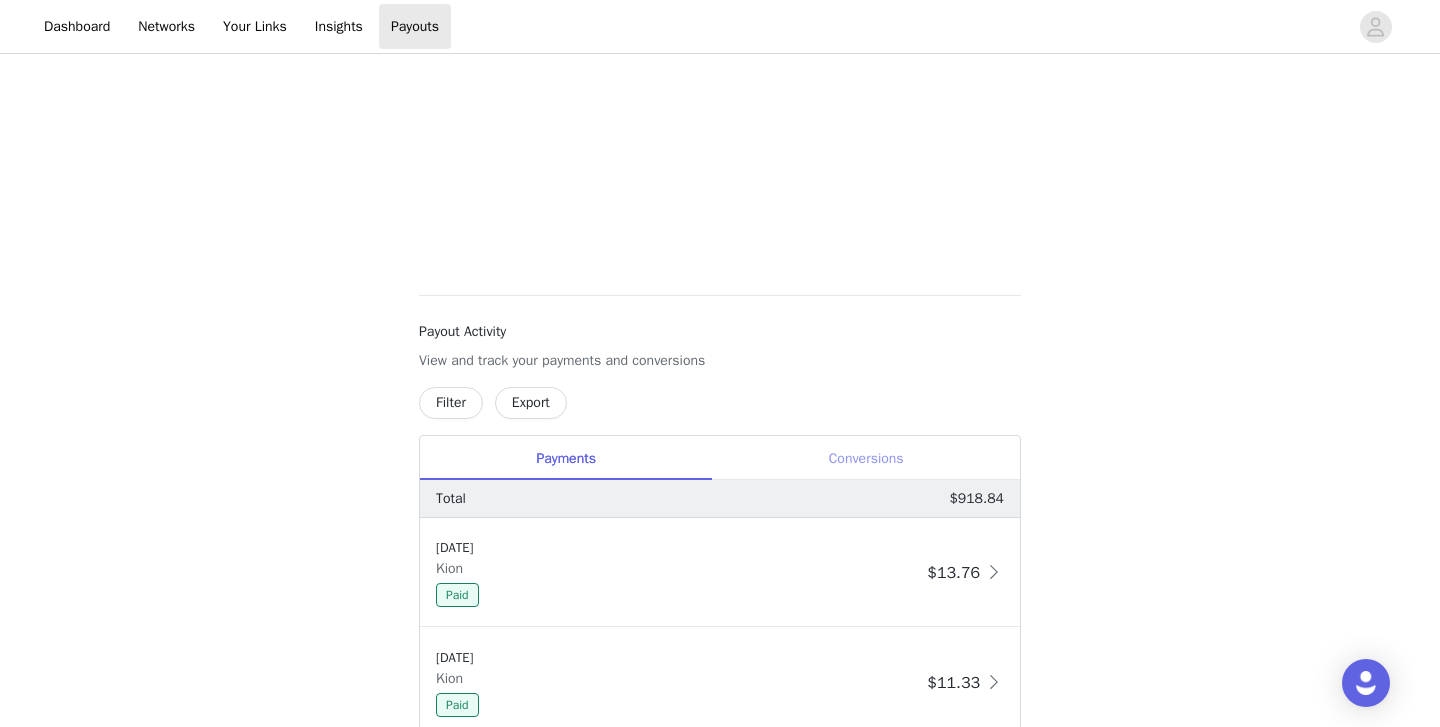 click on "Conversions" at bounding box center (866, 458) 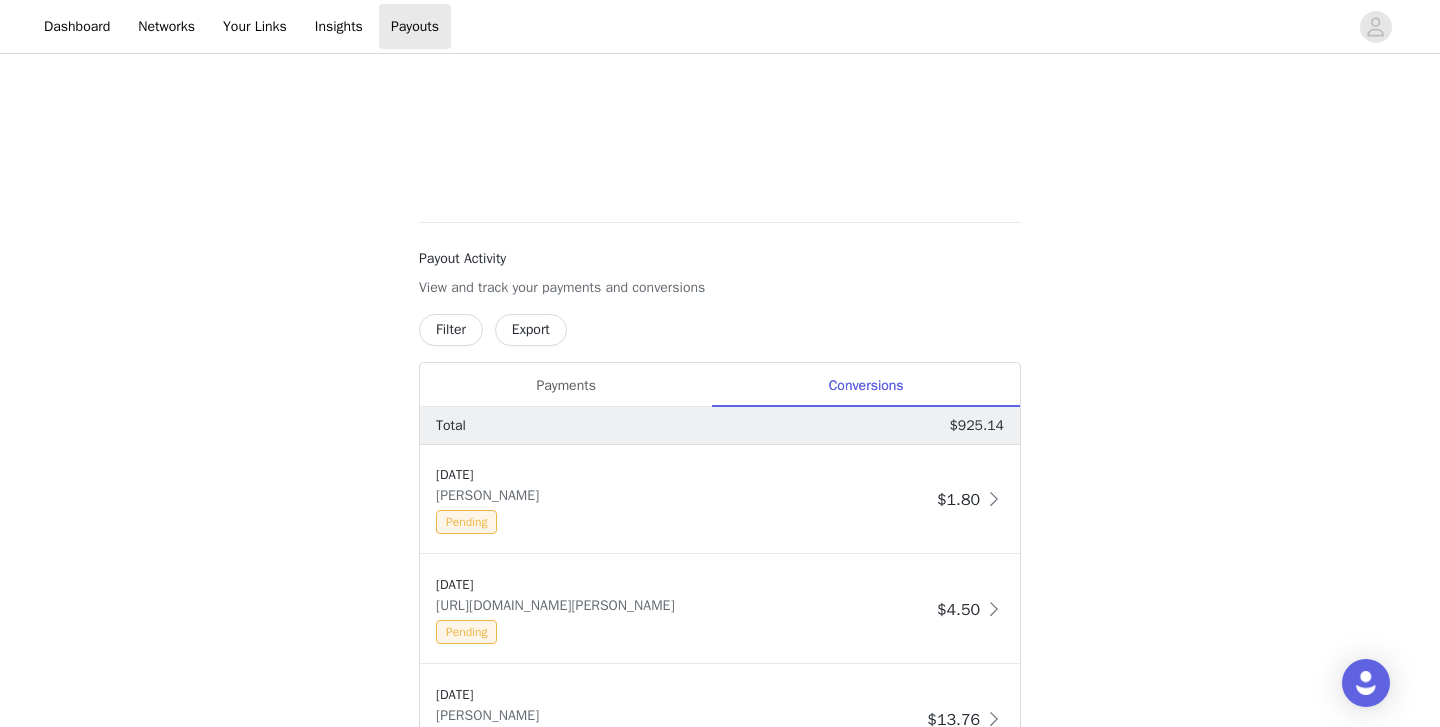 scroll, scrollTop: 489, scrollLeft: 0, axis: vertical 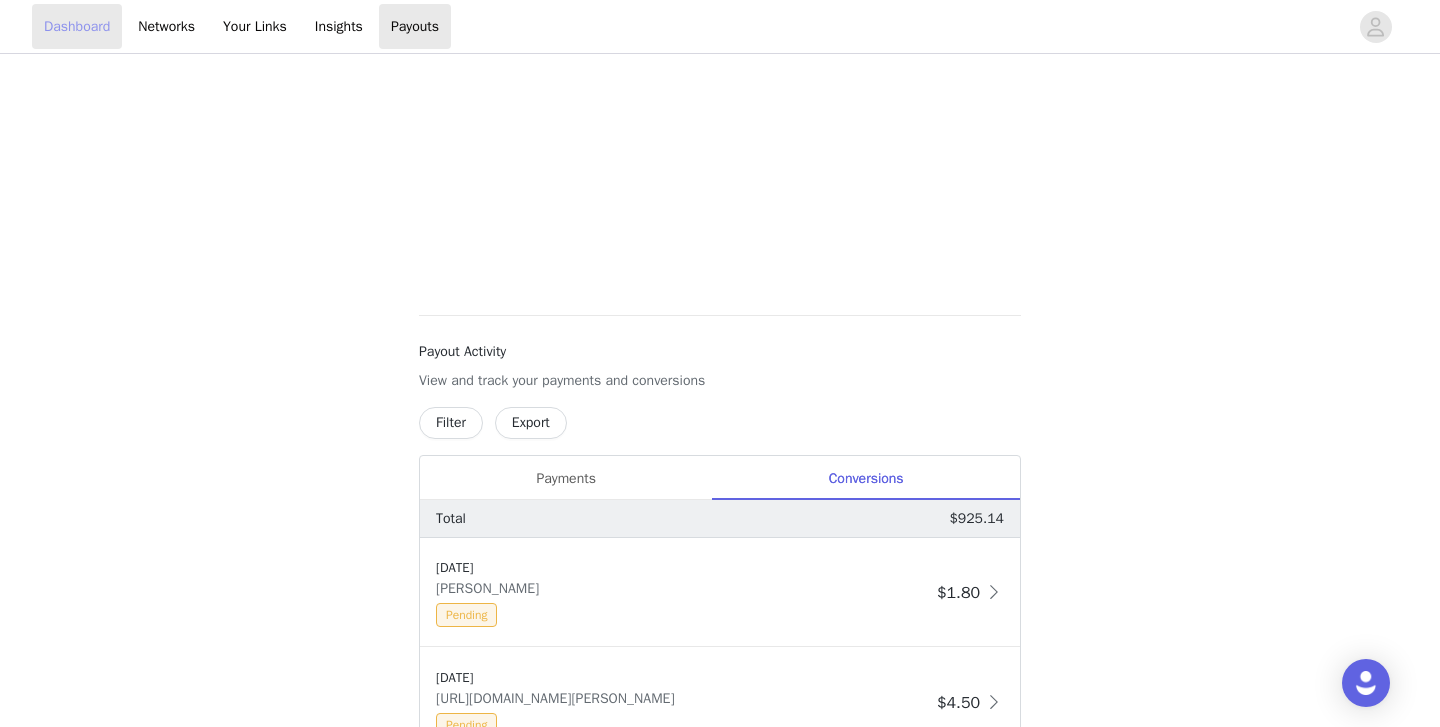 click on "Dashboard" at bounding box center [77, 26] 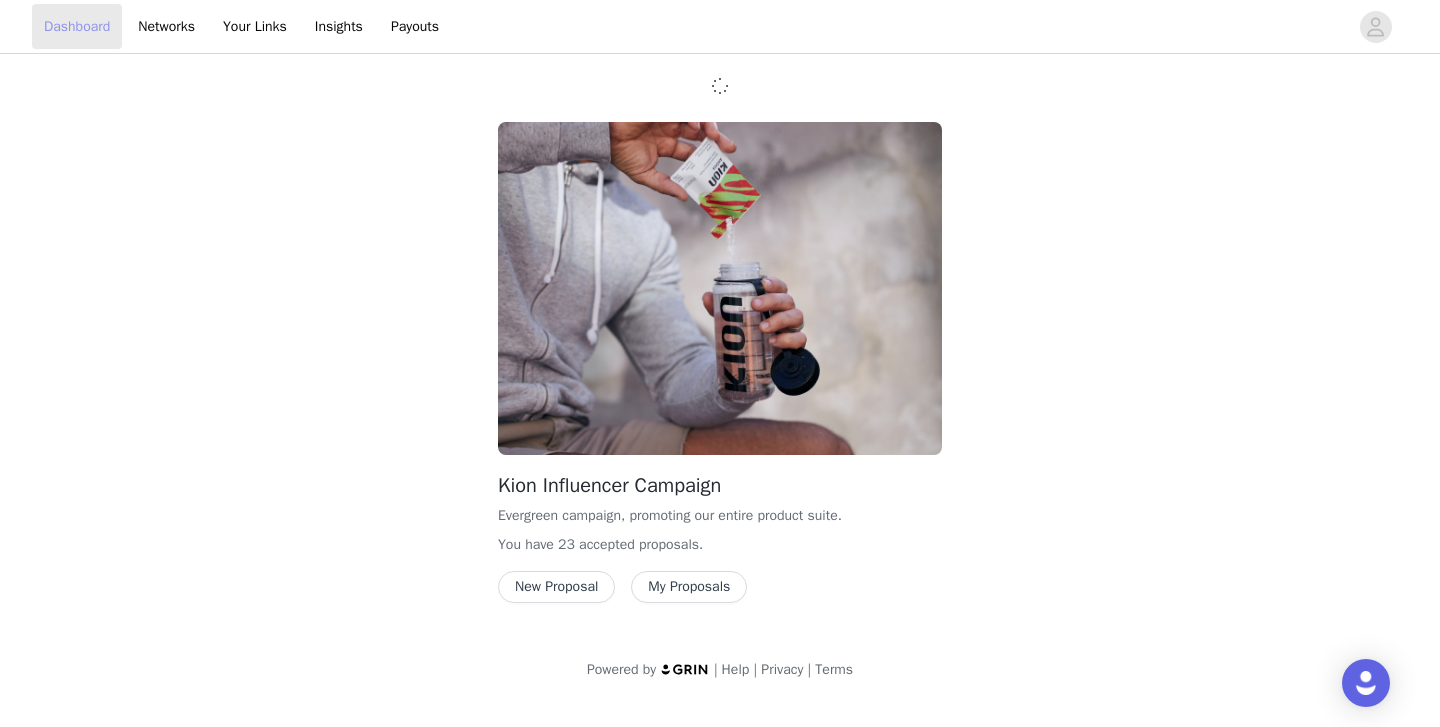 scroll, scrollTop: 0, scrollLeft: 0, axis: both 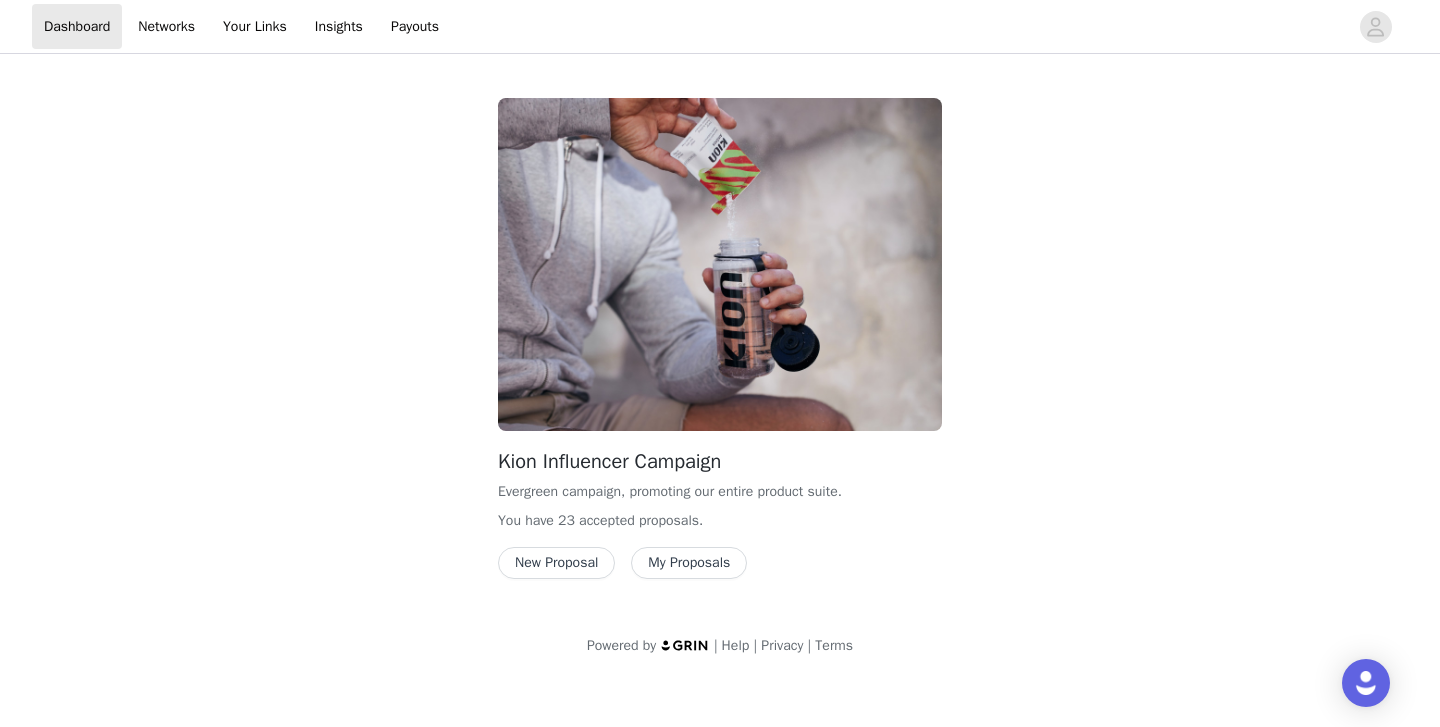 click on "My Proposals" at bounding box center (689, 563) 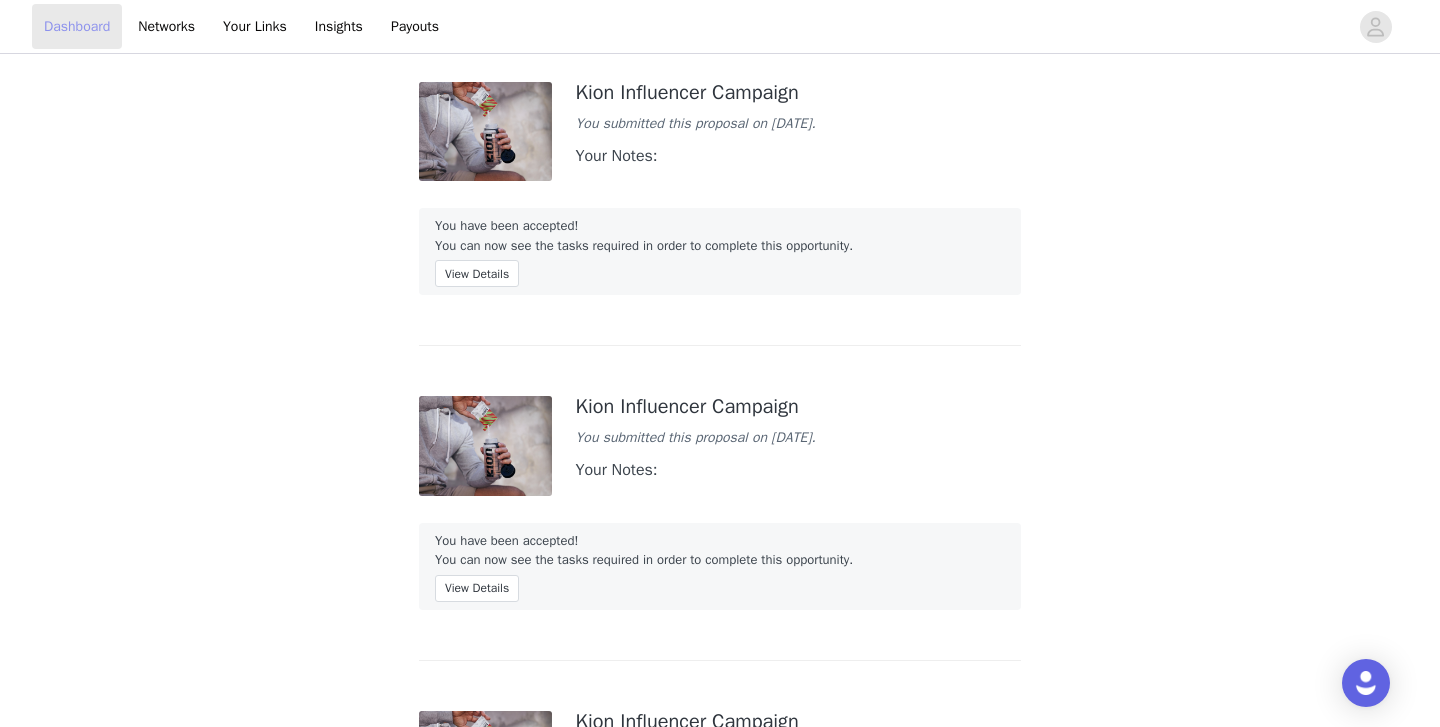 click on "Dashboard" at bounding box center (77, 26) 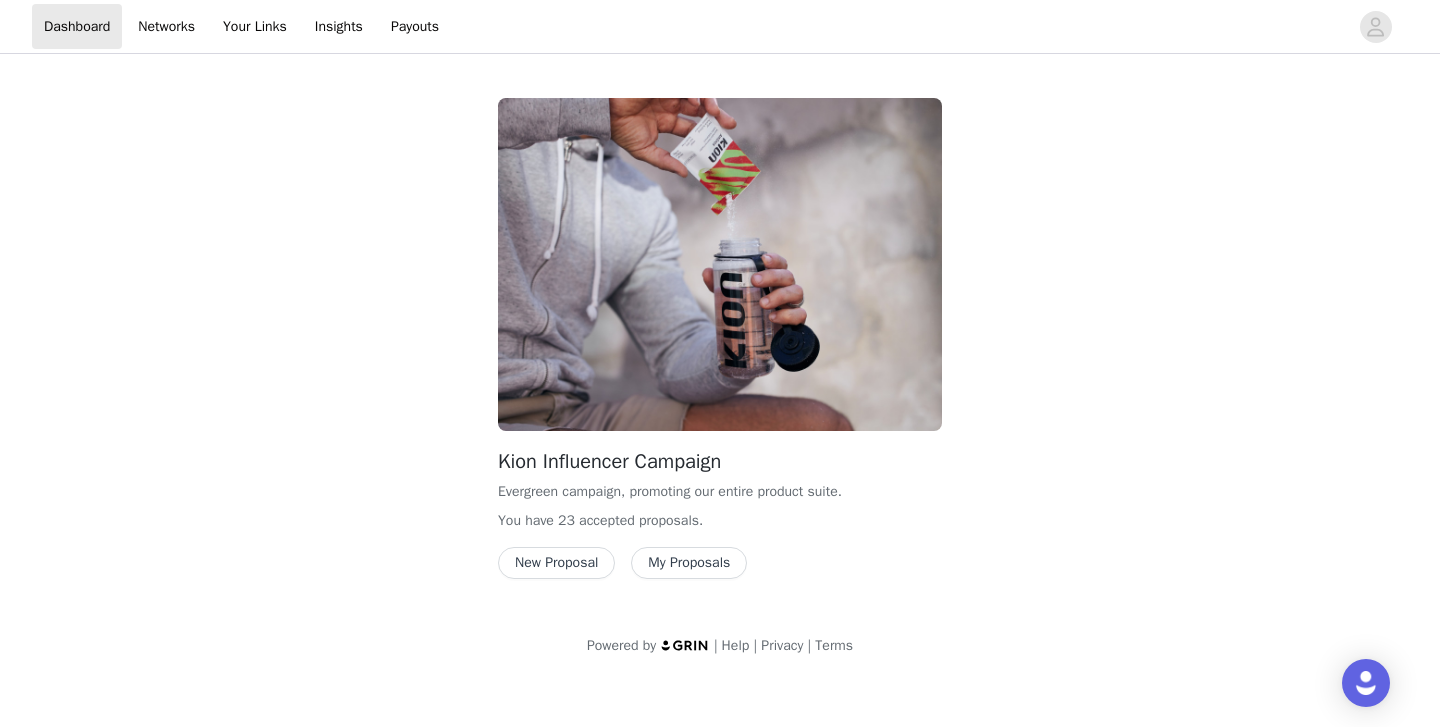 click on "New Proposal" at bounding box center (556, 563) 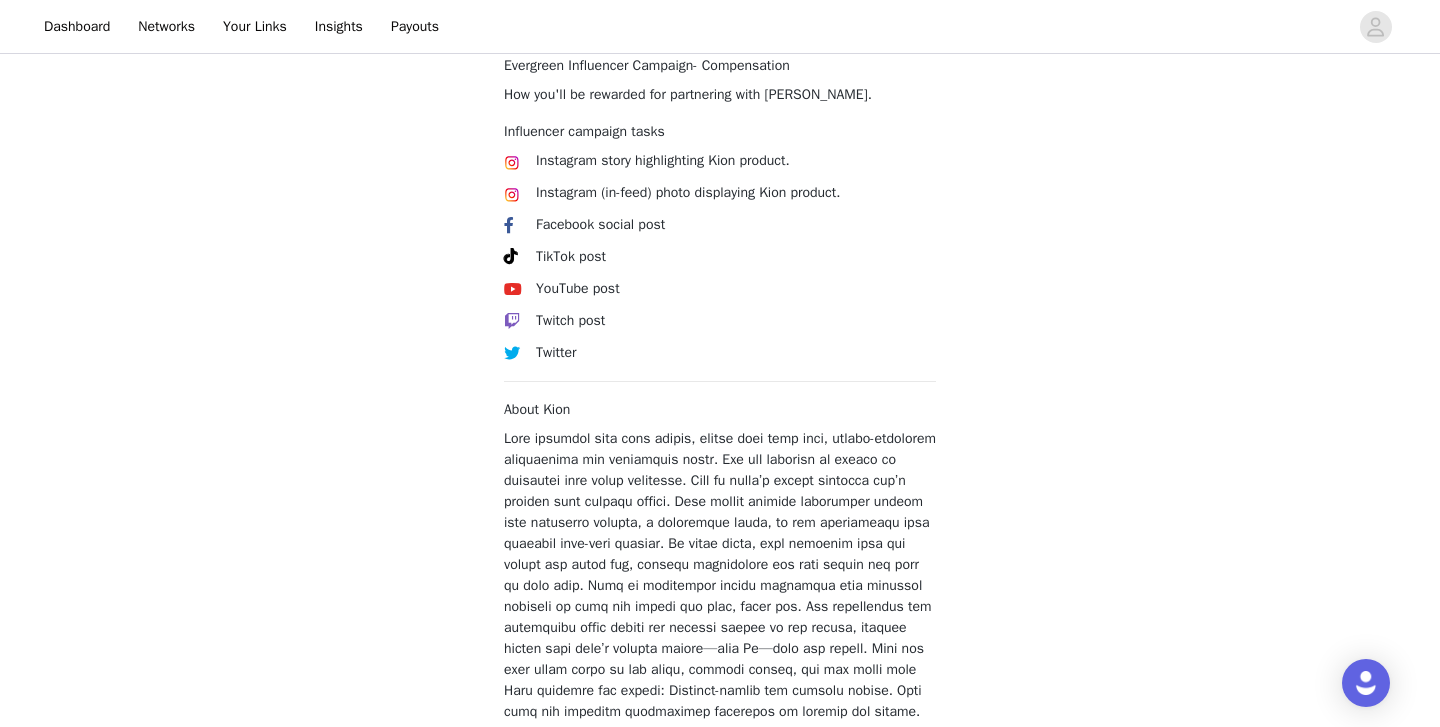 scroll, scrollTop: 816, scrollLeft: 0, axis: vertical 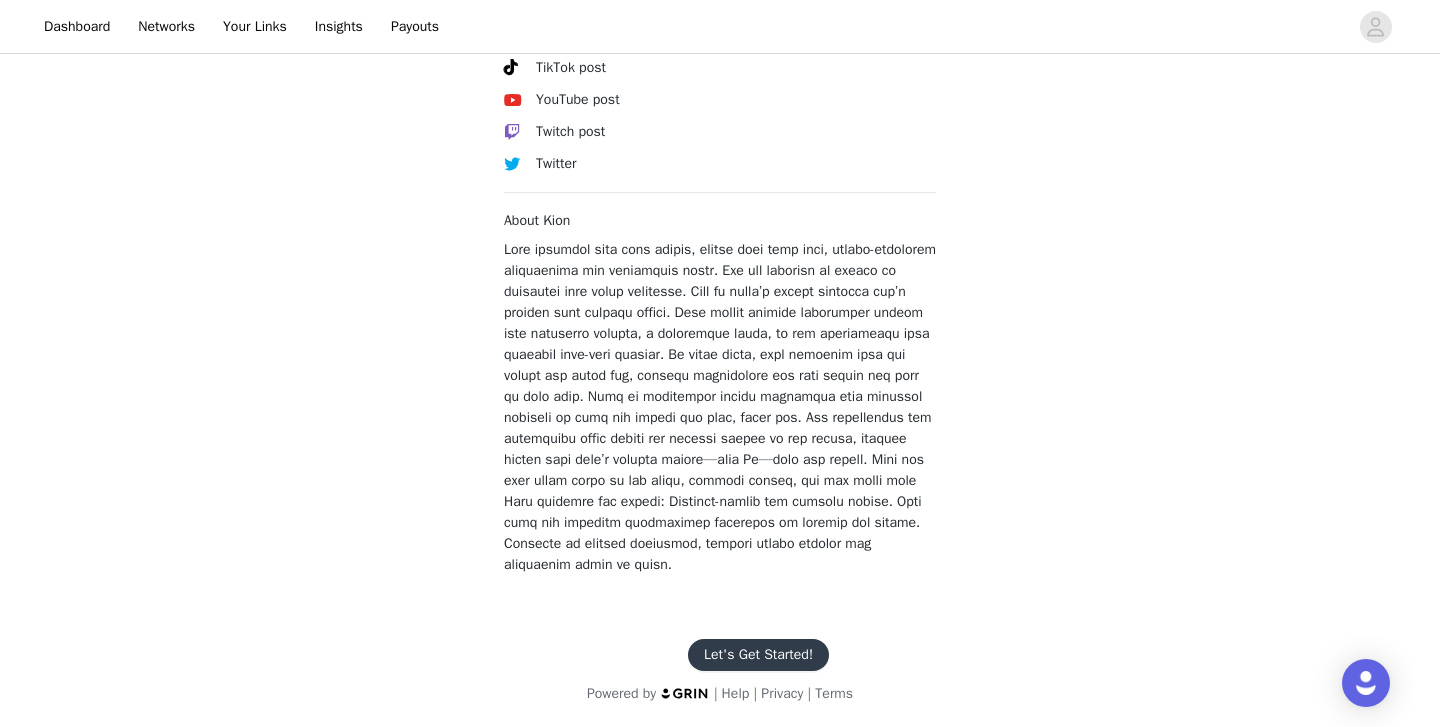 click on "Let's Get Started!" at bounding box center (758, 655) 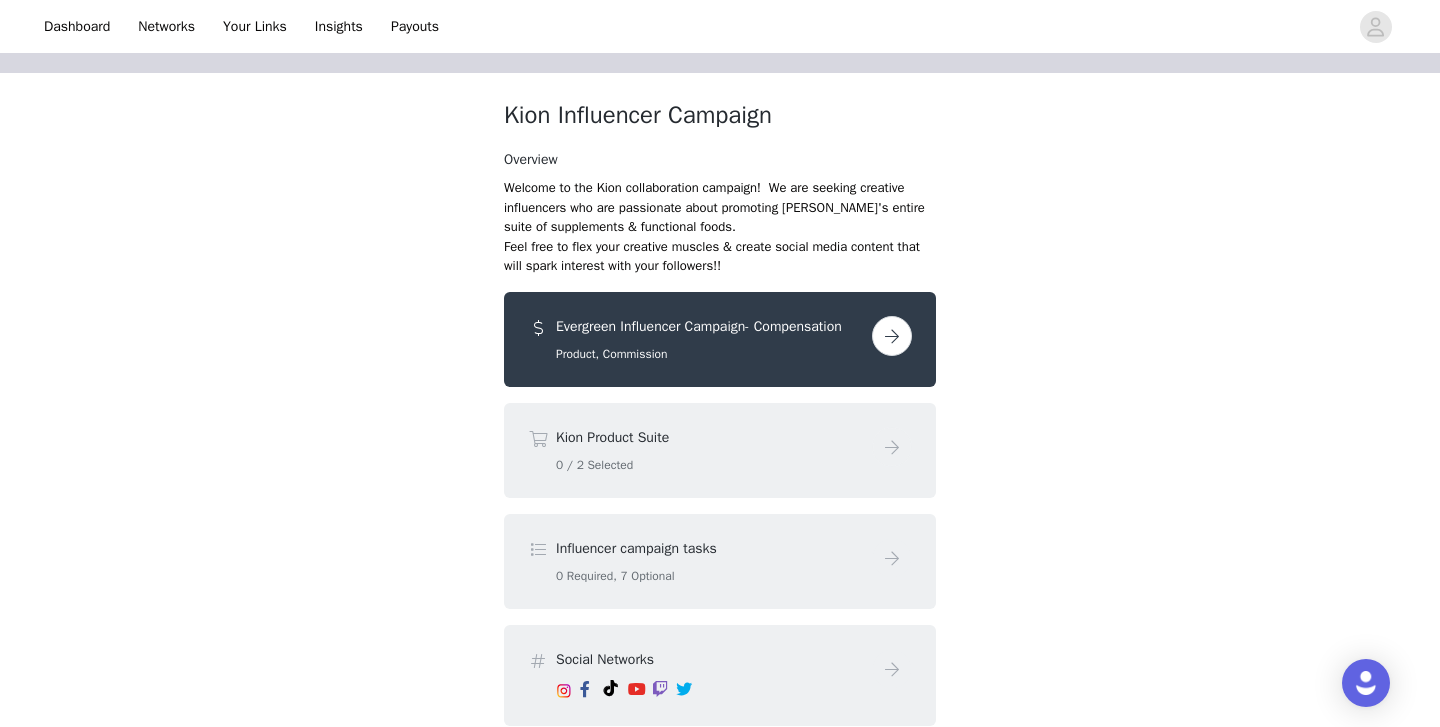 scroll, scrollTop: 65, scrollLeft: 0, axis: vertical 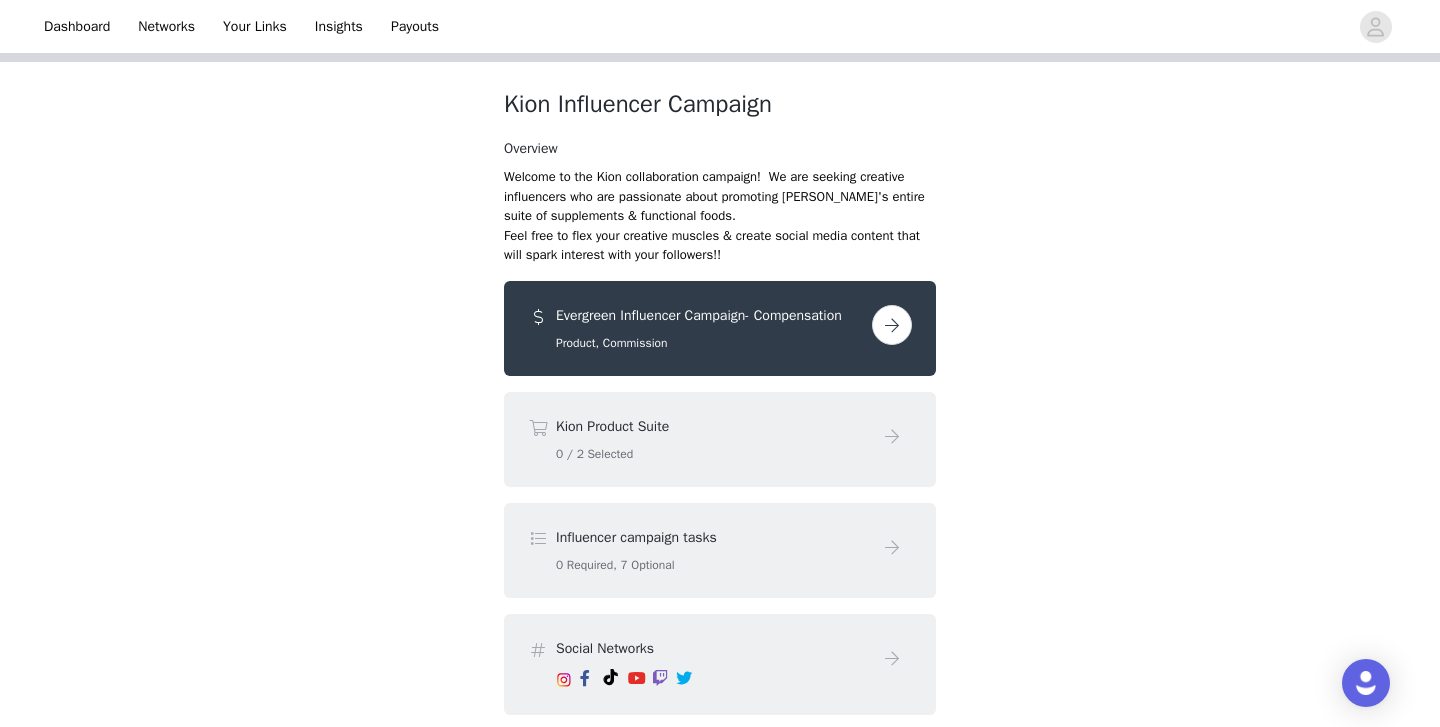 click at bounding box center (892, 325) 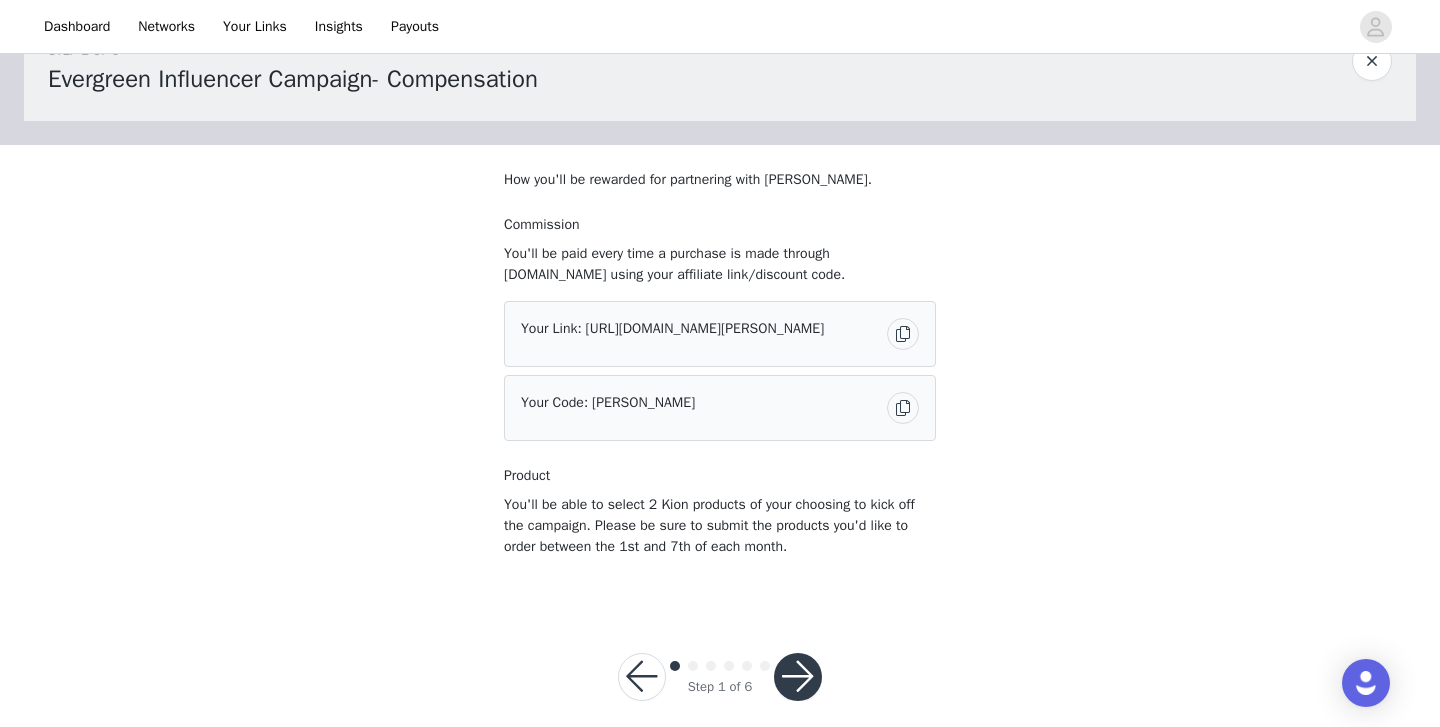 click at bounding box center (798, 677) 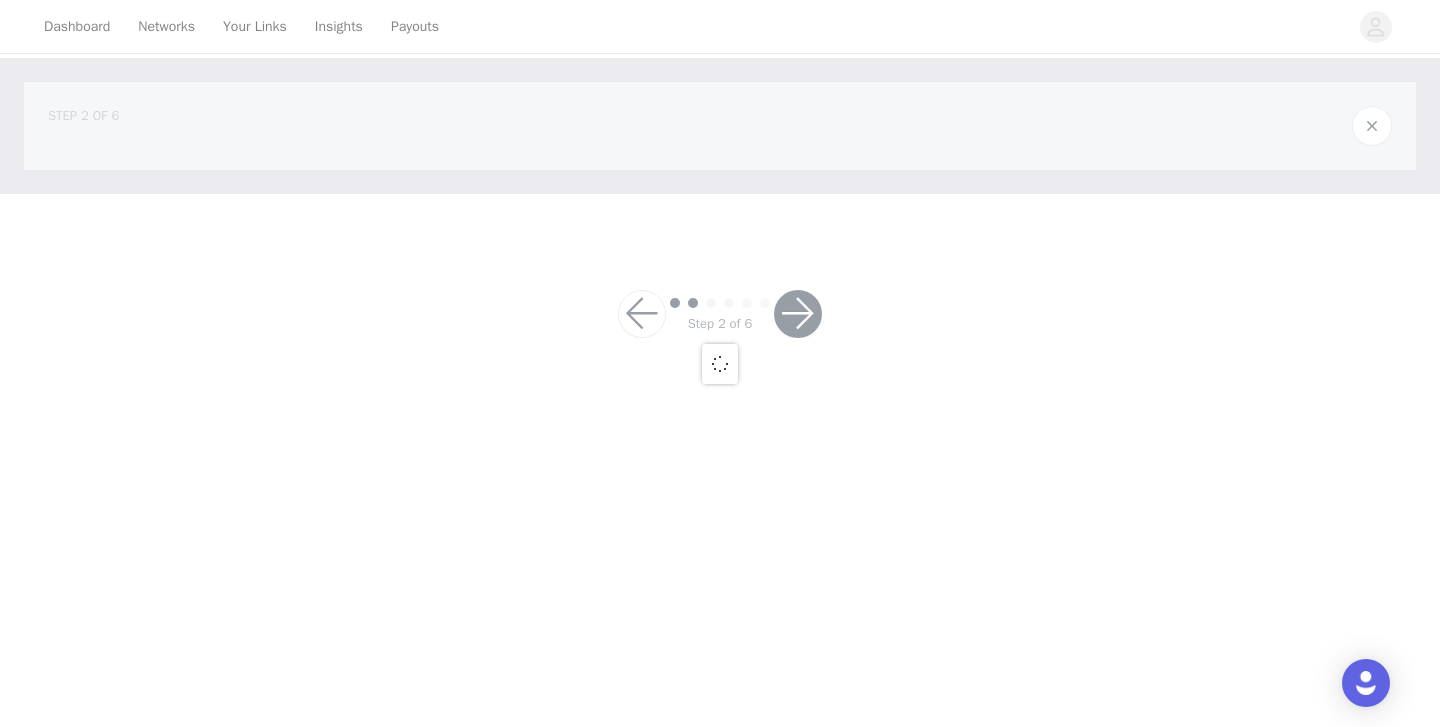 scroll, scrollTop: 0, scrollLeft: 0, axis: both 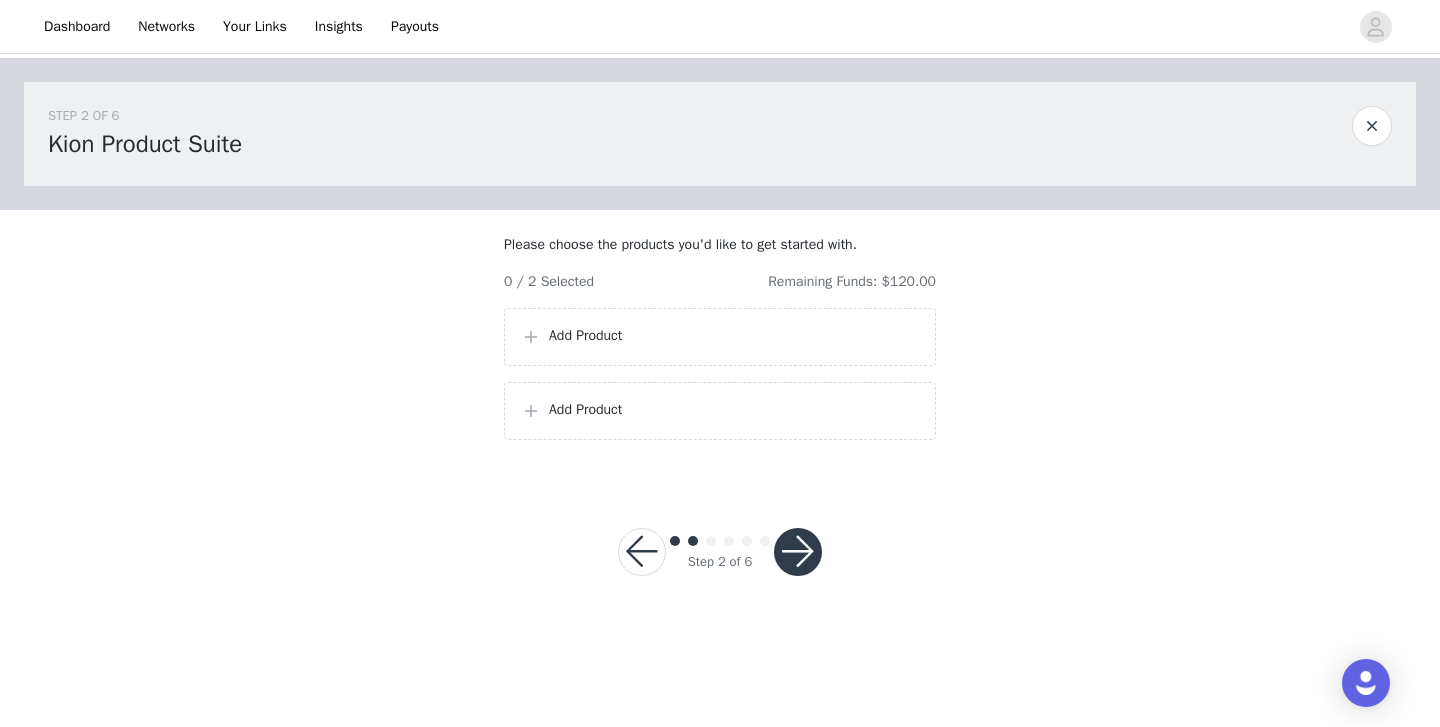 click on "Add Product" at bounding box center (734, 335) 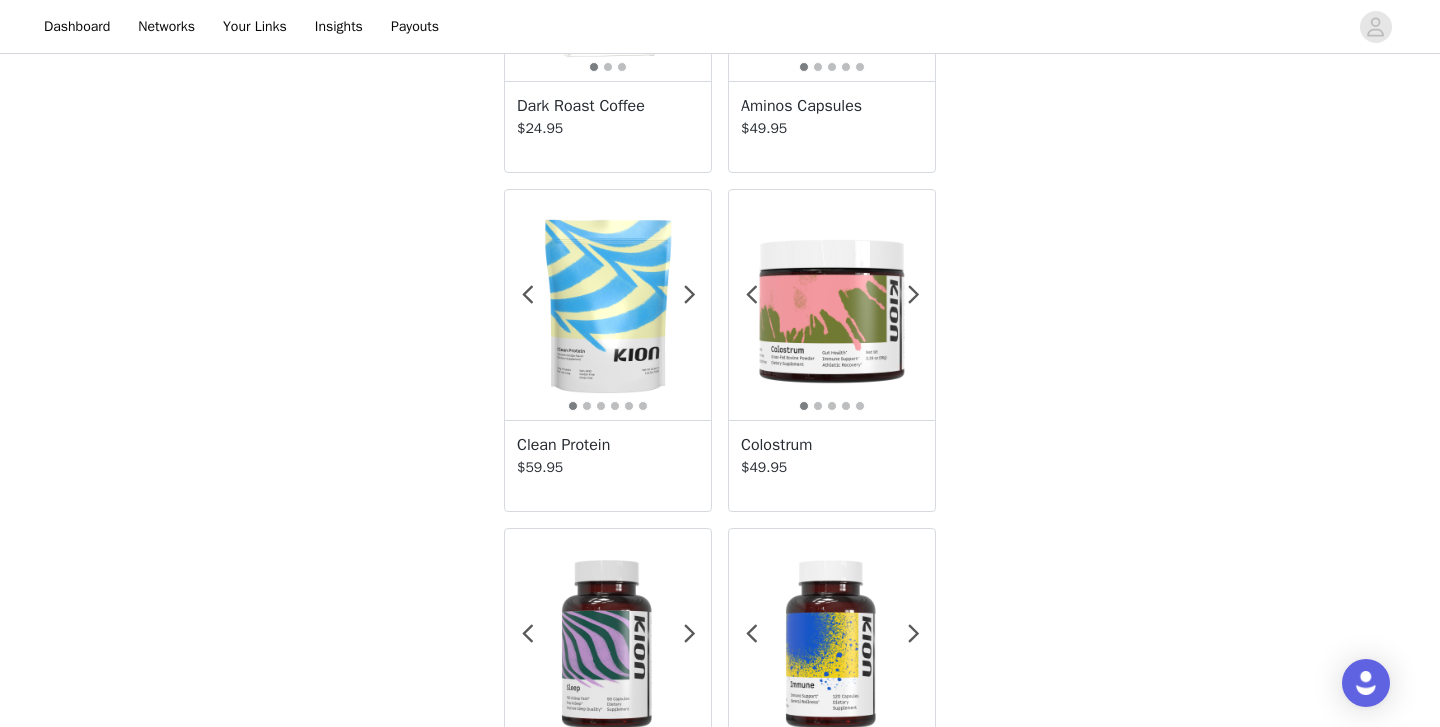 scroll, scrollTop: 1298, scrollLeft: 0, axis: vertical 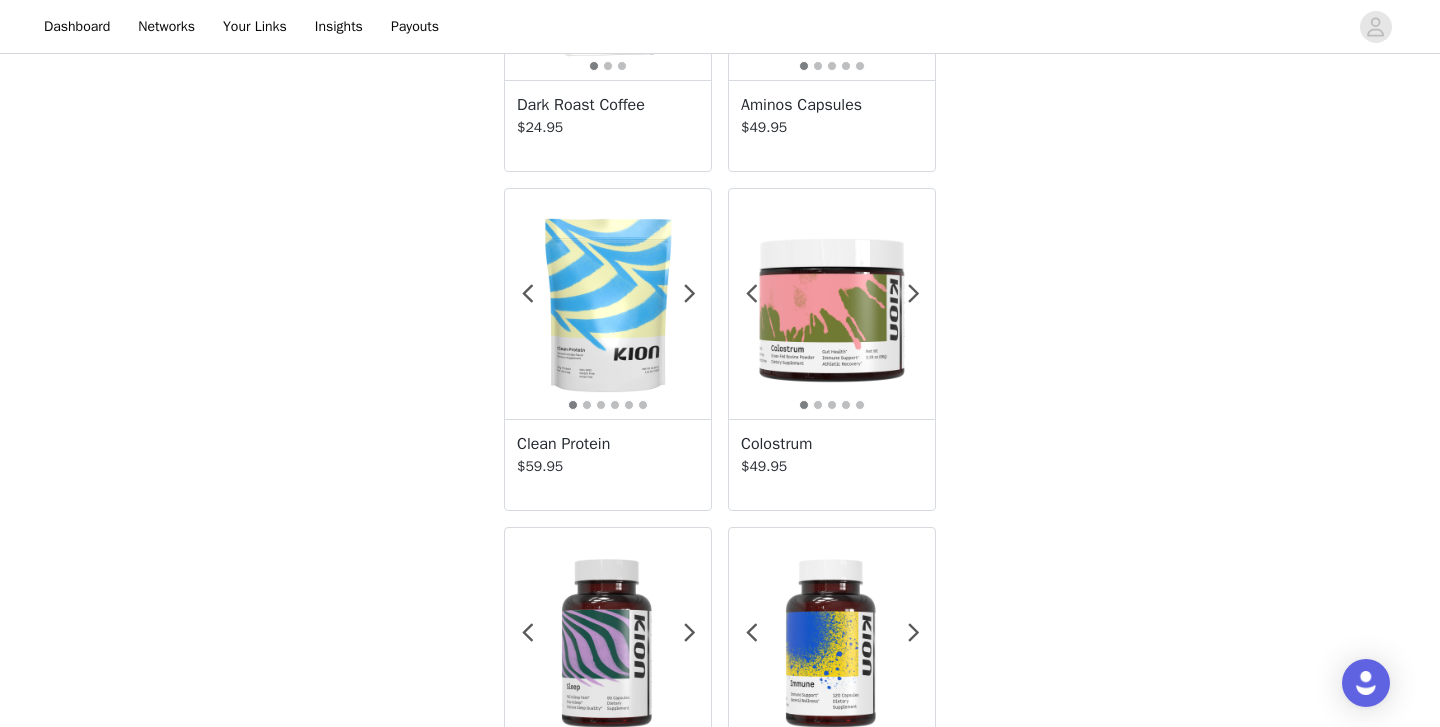 click on "$59.95" at bounding box center [608, 466] 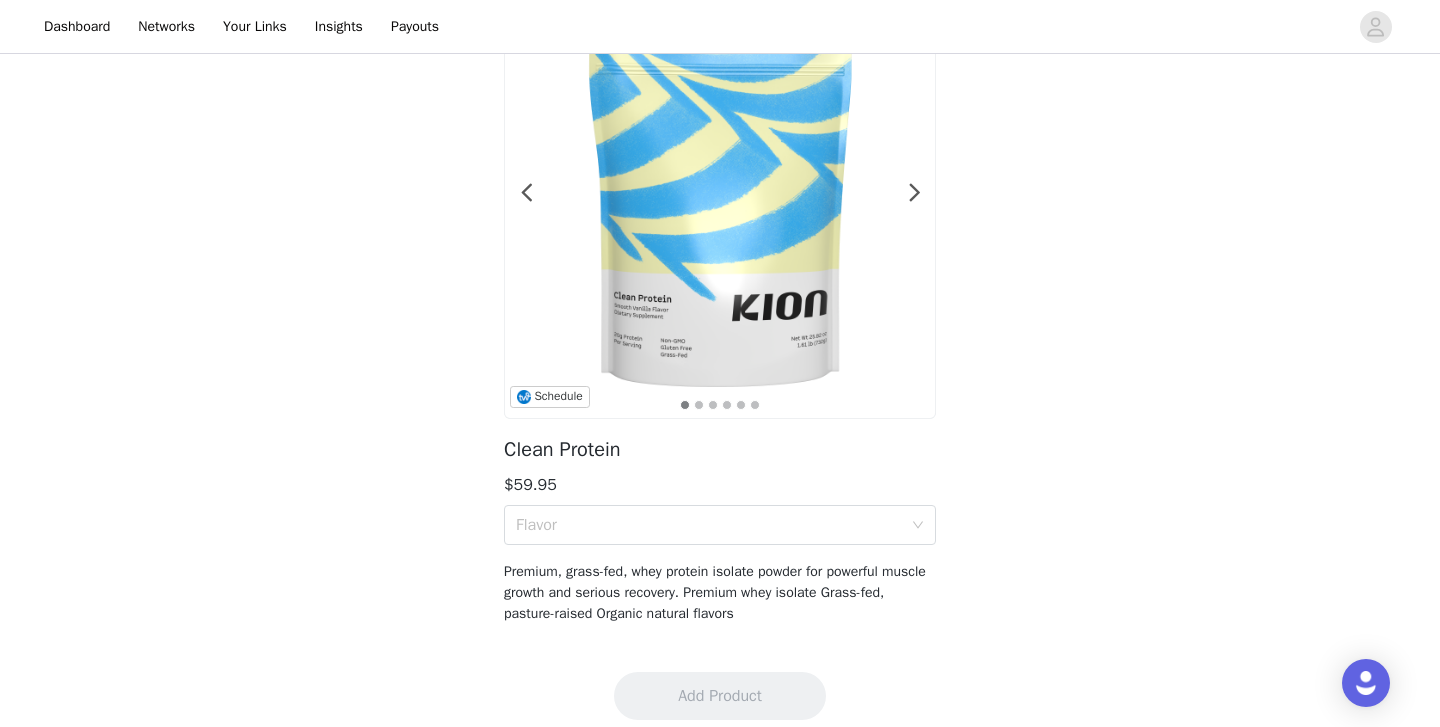 scroll, scrollTop: 160, scrollLeft: 0, axis: vertical 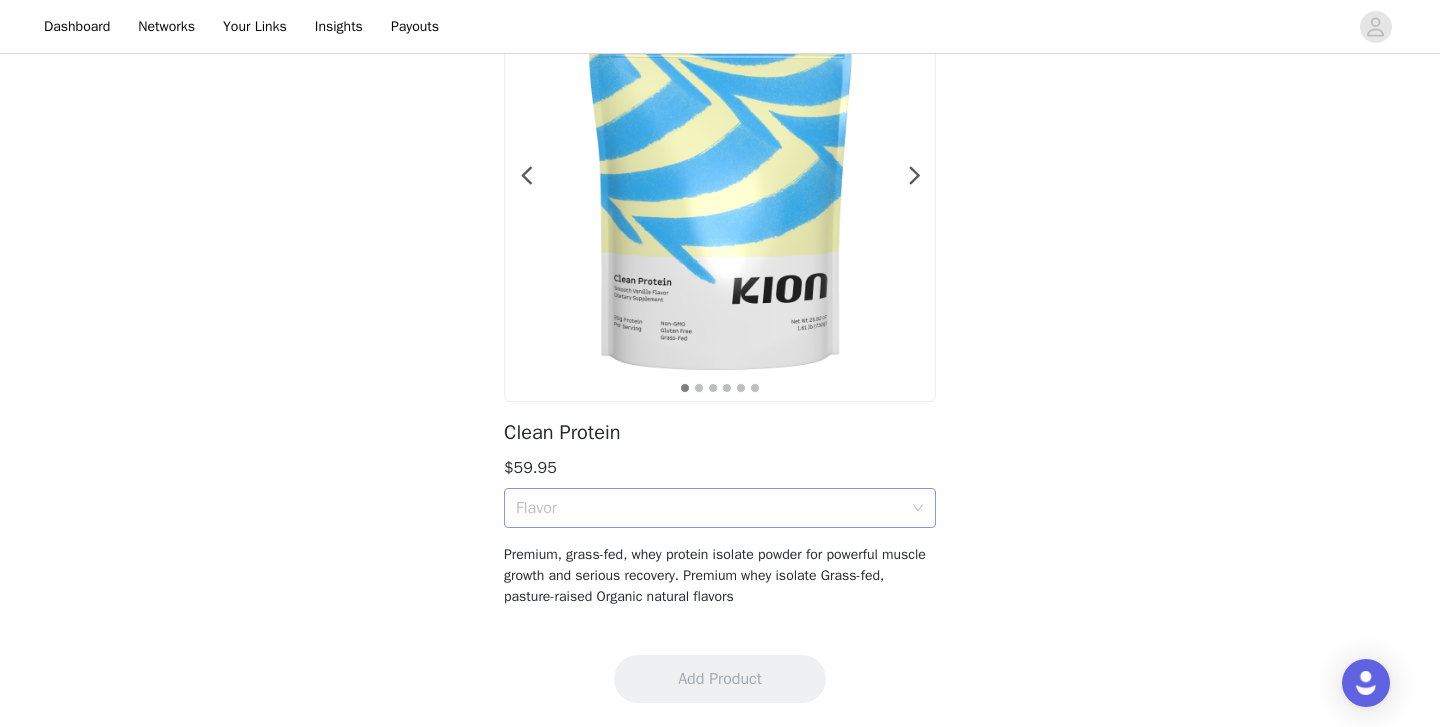 click on "Flavor" at bounding box center [709, 508] 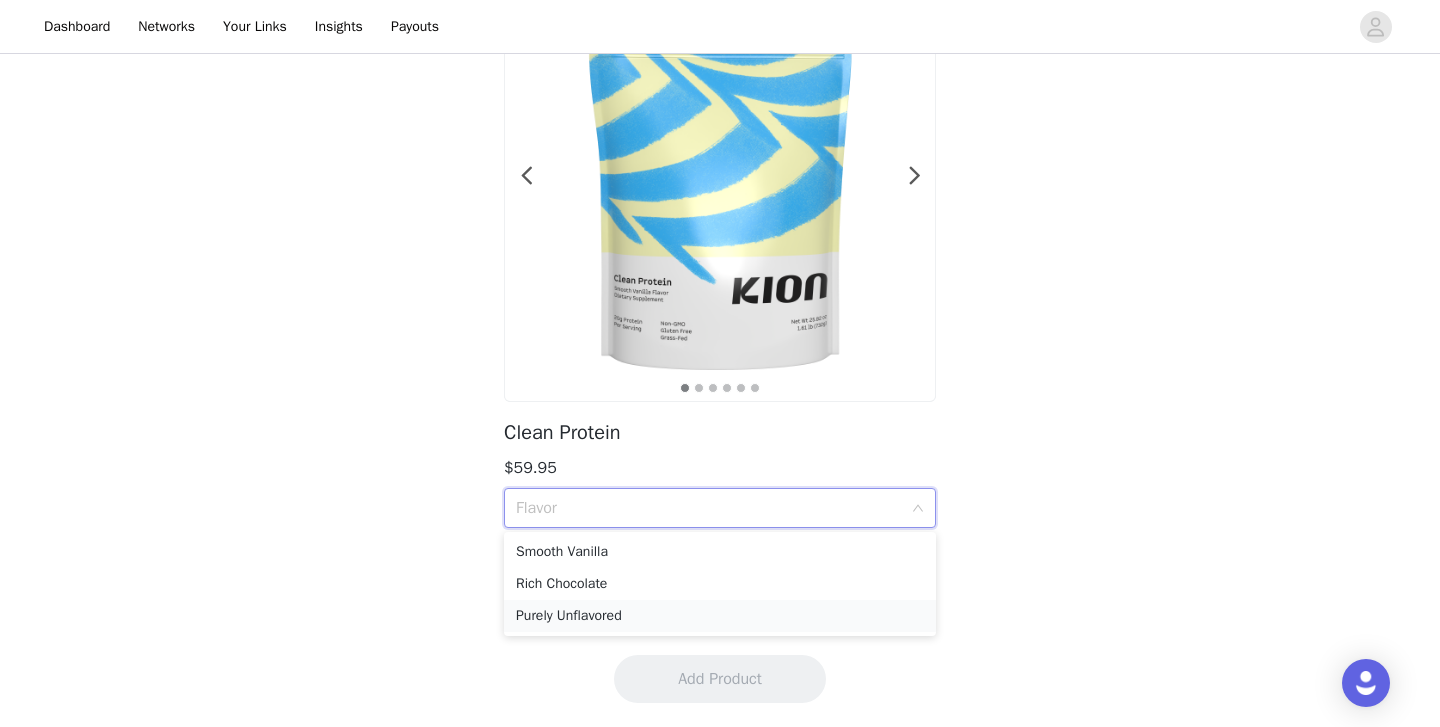 click on "Purely Unflavored" at bounding box center [720, 616] 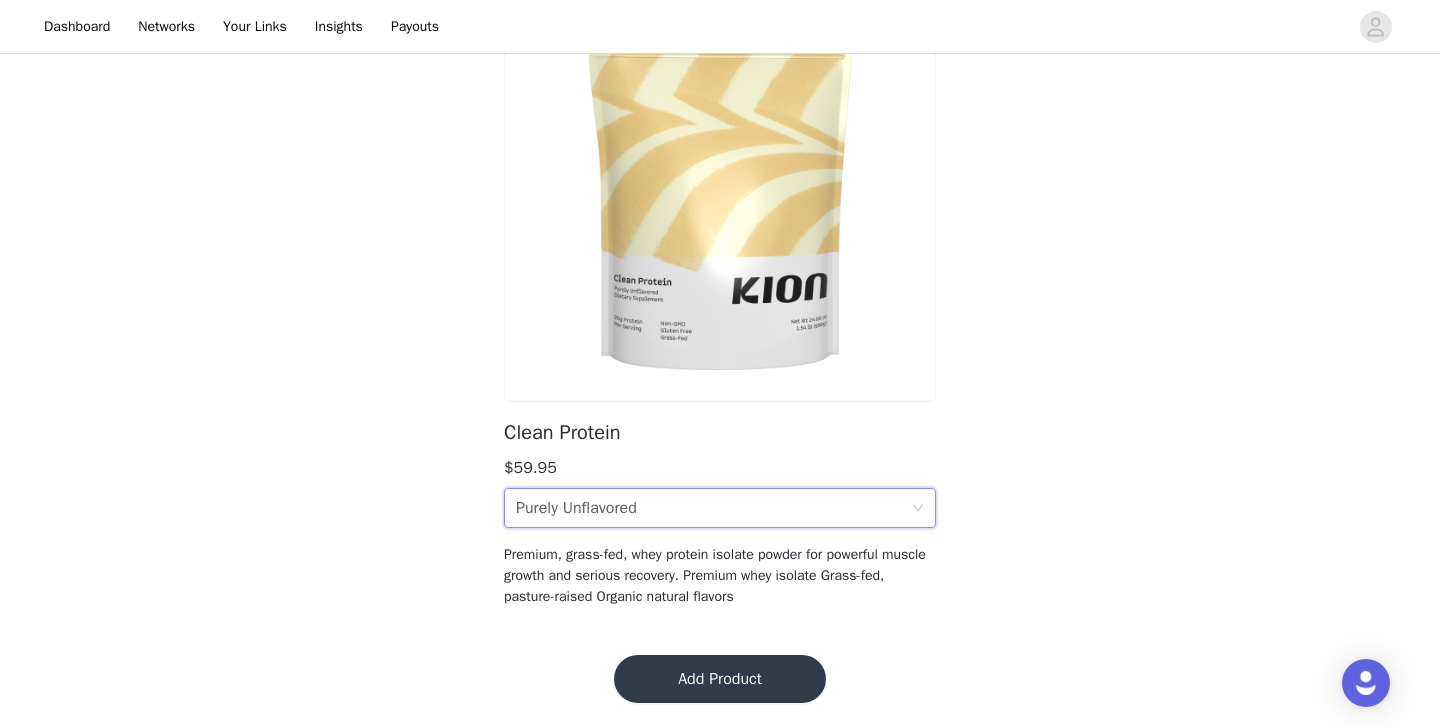 click on "Add Product" at bounding box center [720, 679] 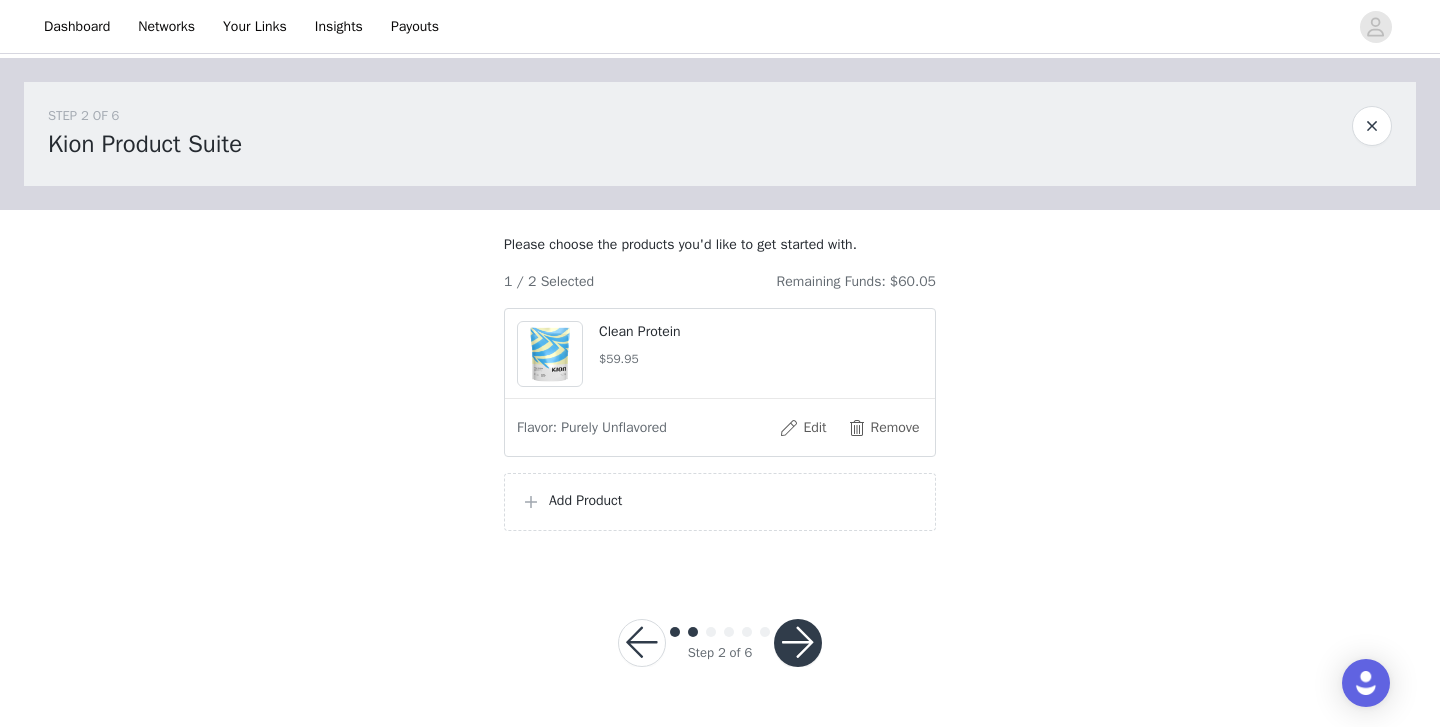 scroll, scrollTop: 8, scrollLeft: 0, axis: vertical 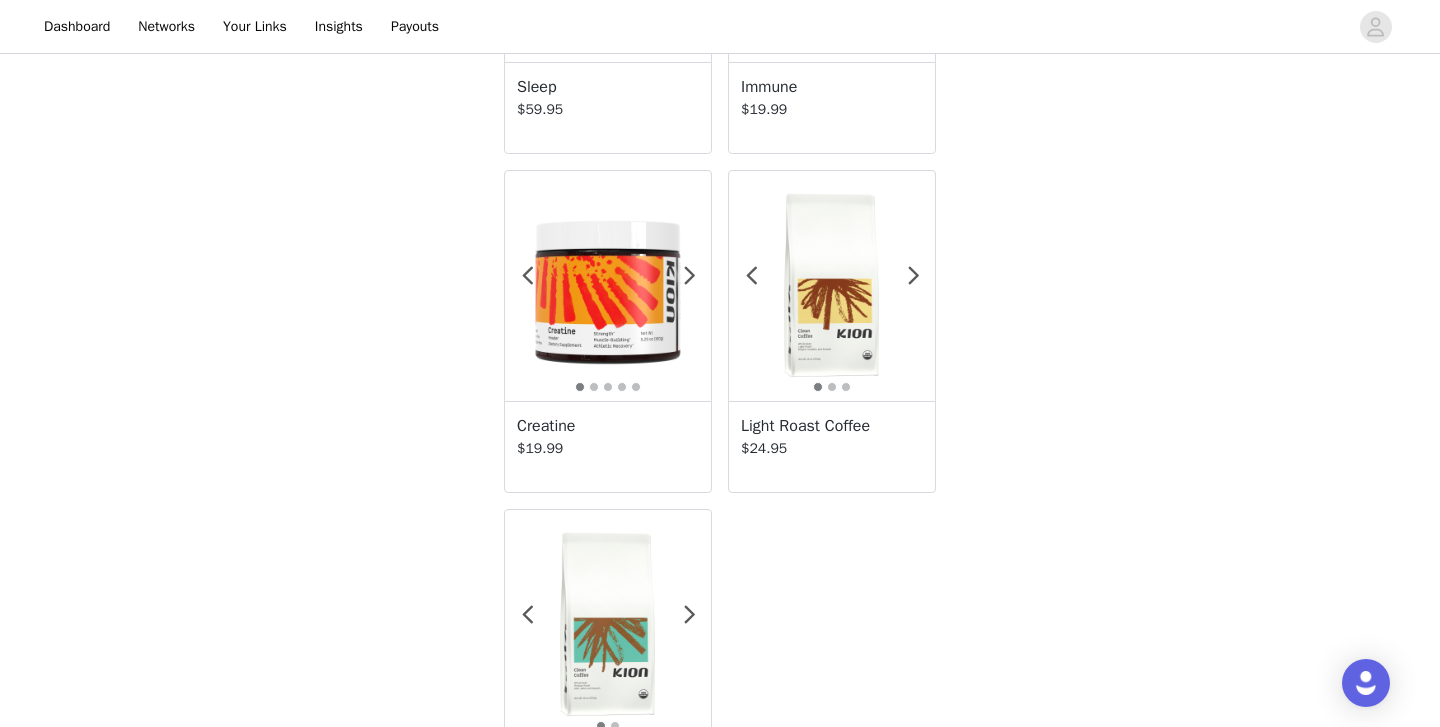 click on "$19.99" at bounding box center (608, 448) 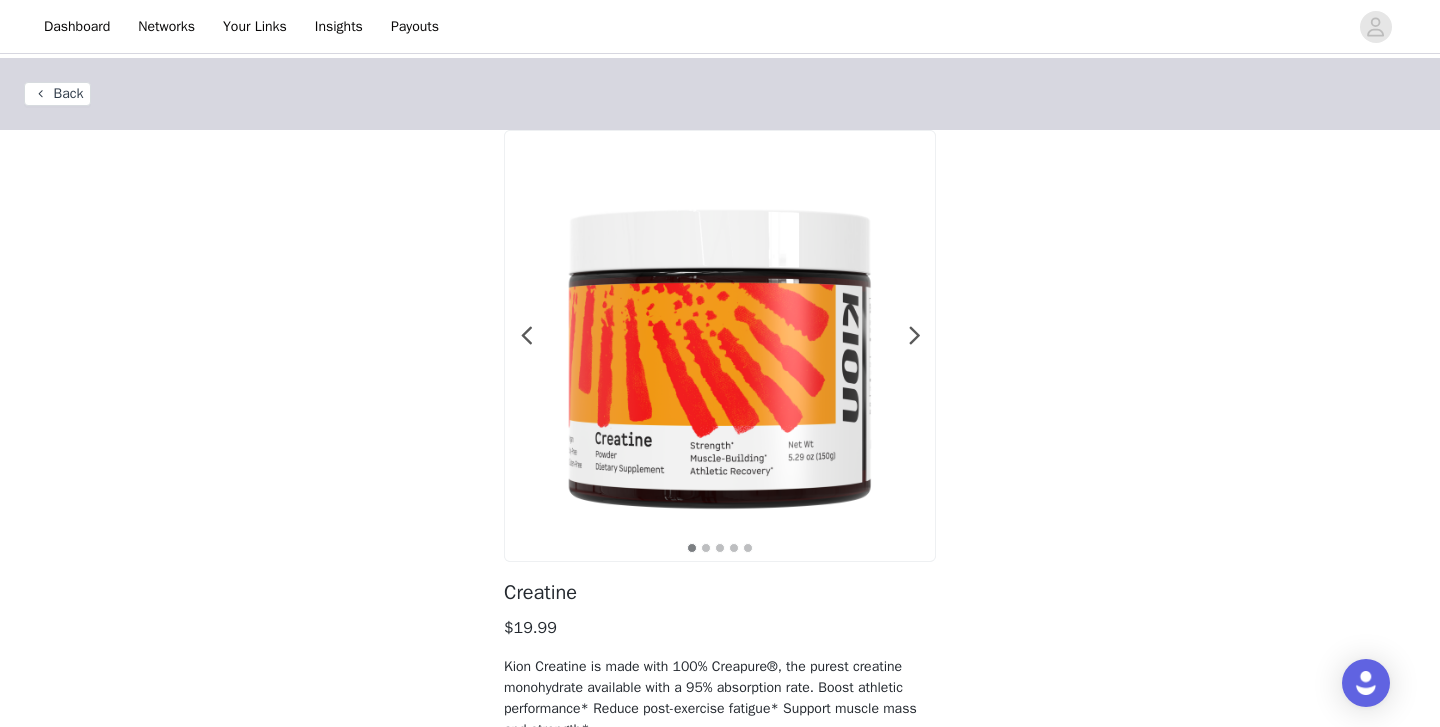 scroll, scrollTop: 133, scrollLeft: 0, axis: vertical 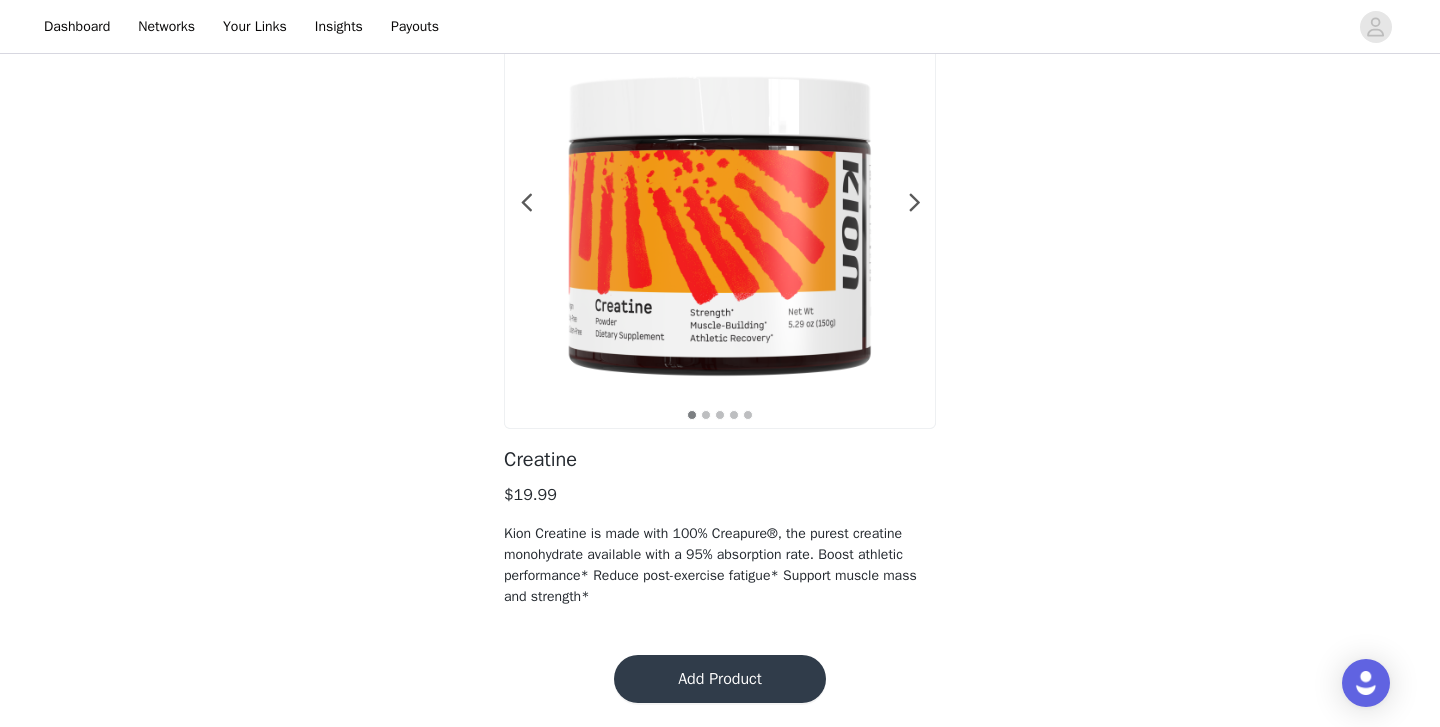 click on "Add Product" at bounding box center [720, 679] 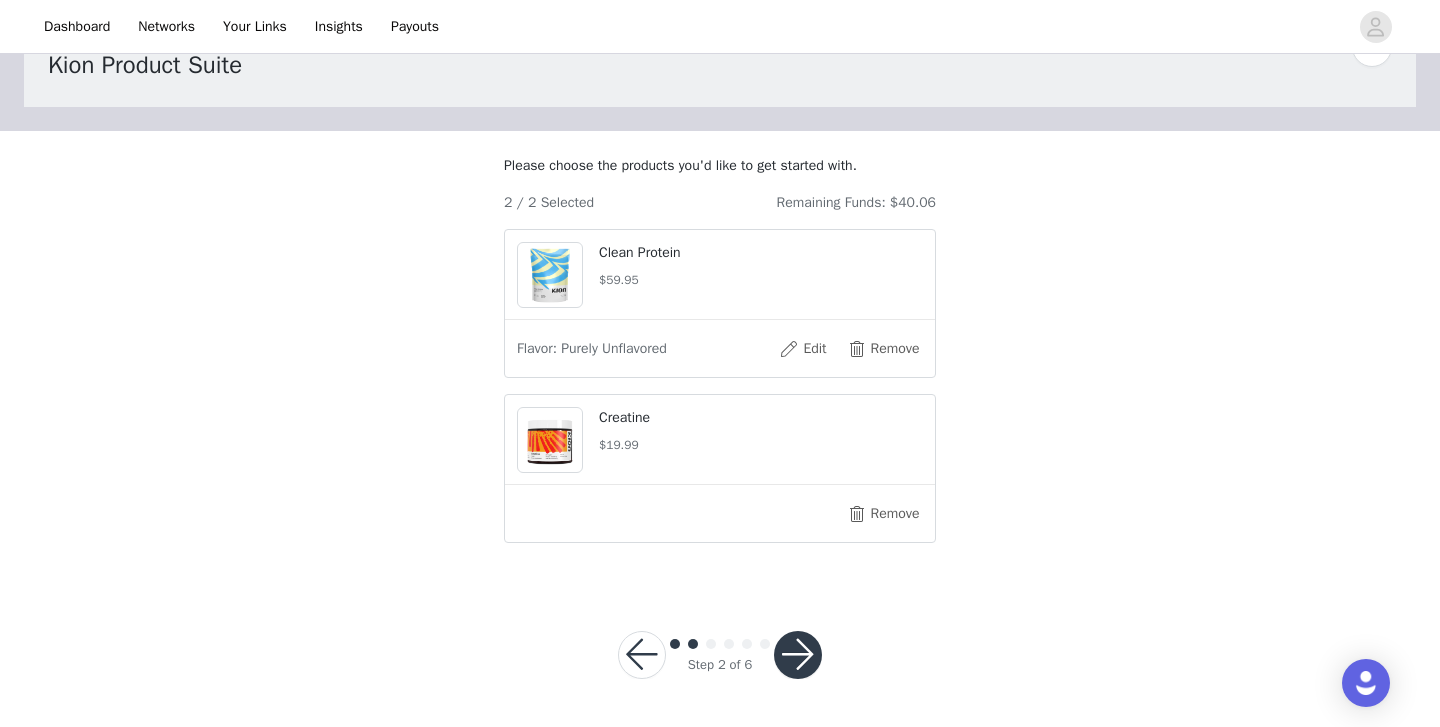 scroll, scrollTop: 99, scrollLeft: 0, axis: vertical 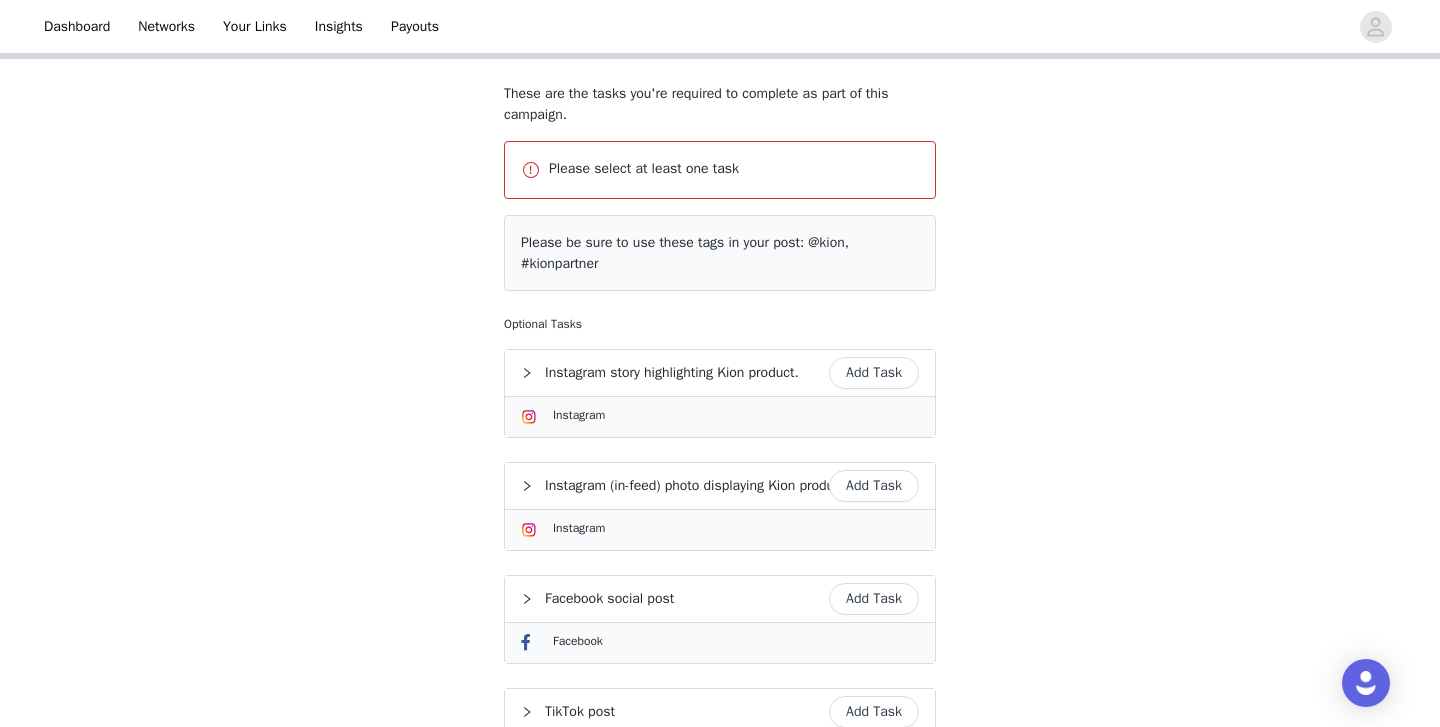 click on "Add Task" at bounding box center [874, 373] 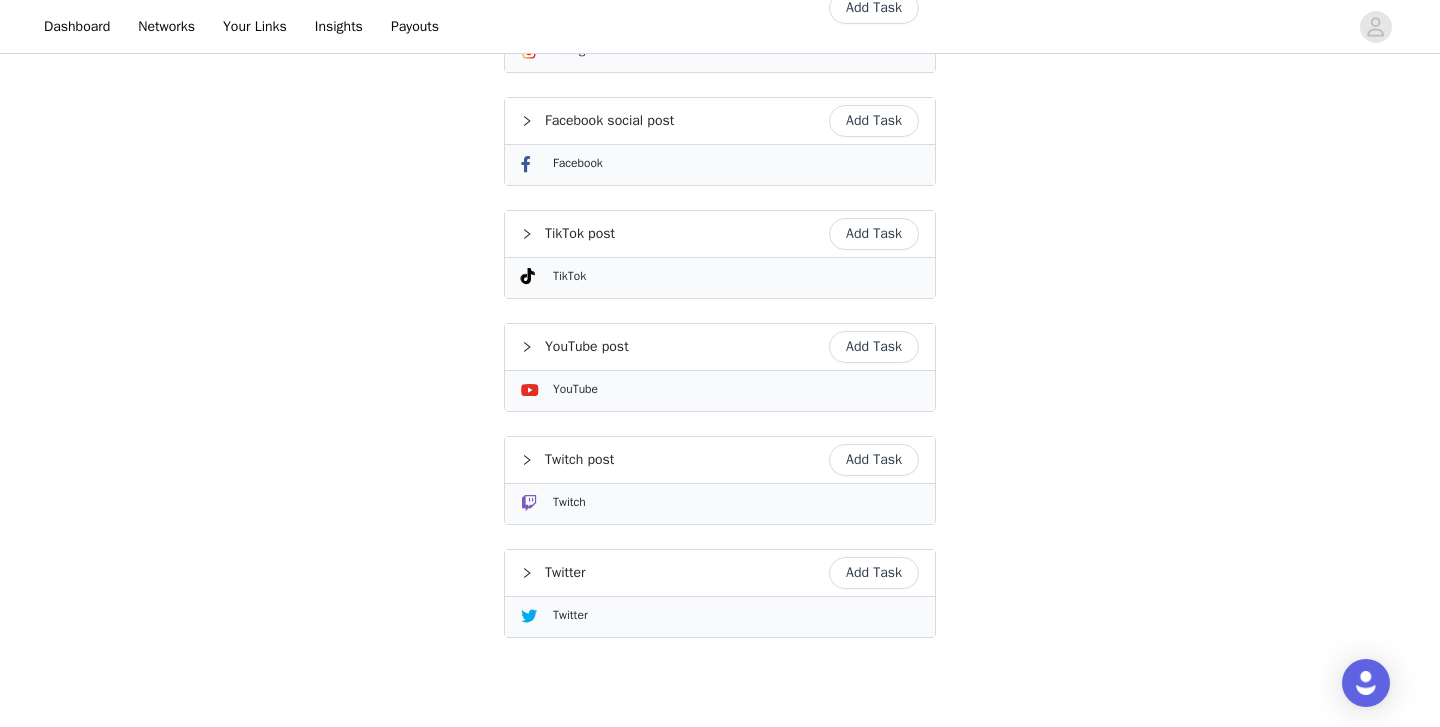 scroll, scrollTop: 783, scrollLeft: 0, axis: vertical 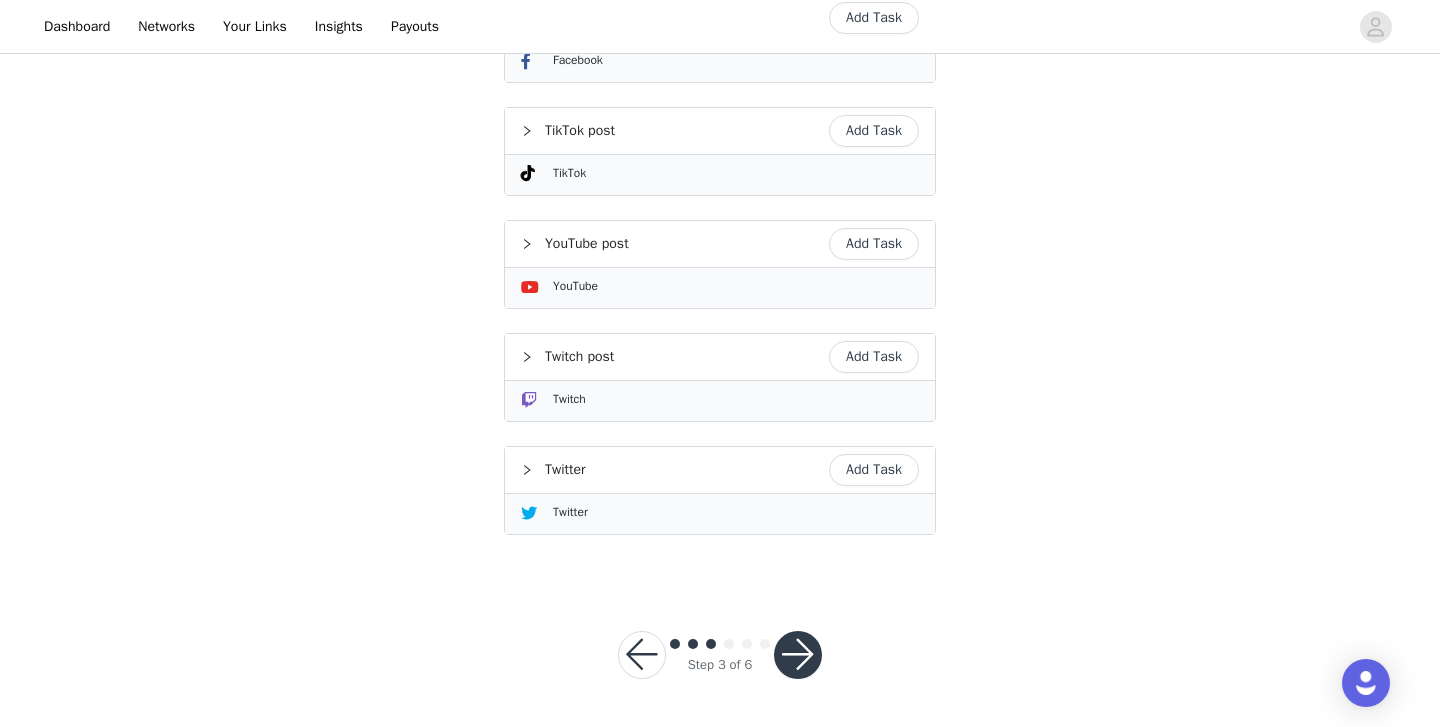 click at bounding box center (798, 655) 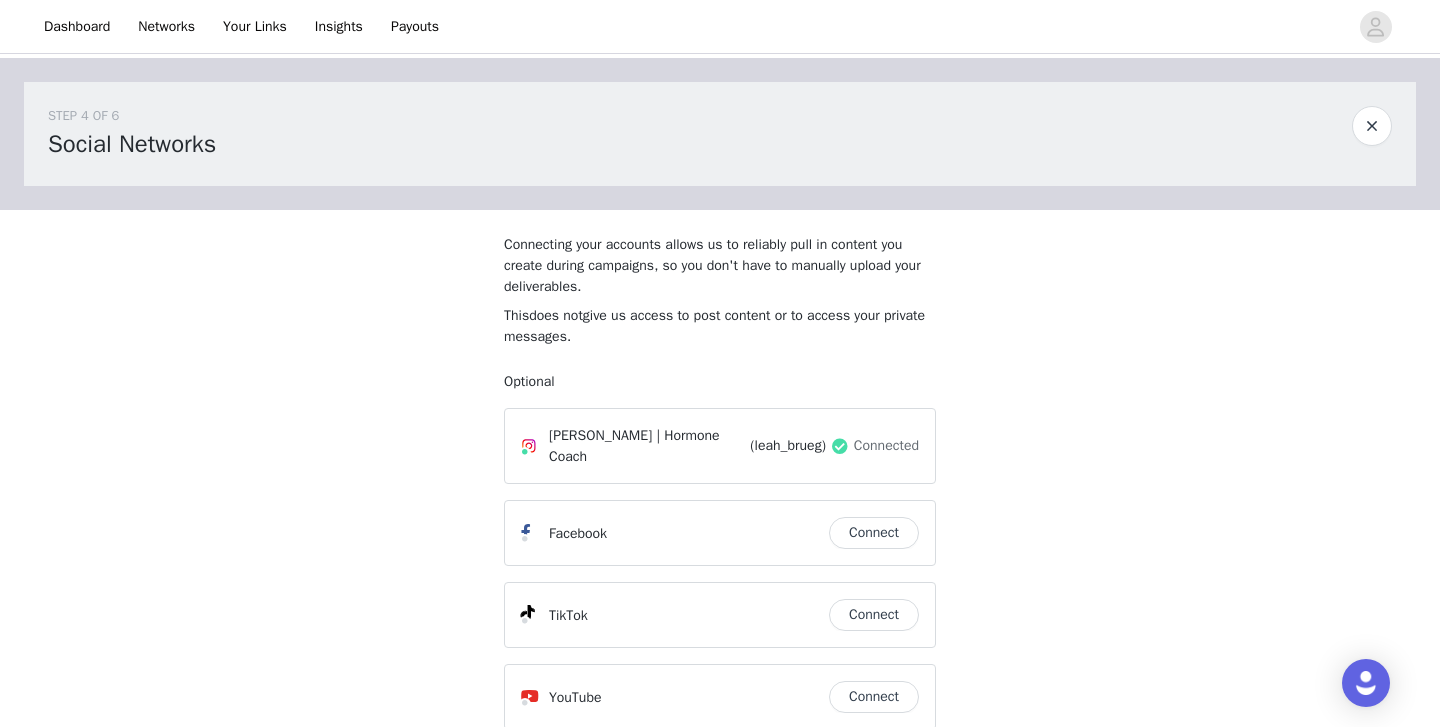 scroll, scrollTop: 340, scrollLeft: 0, axis: vertical 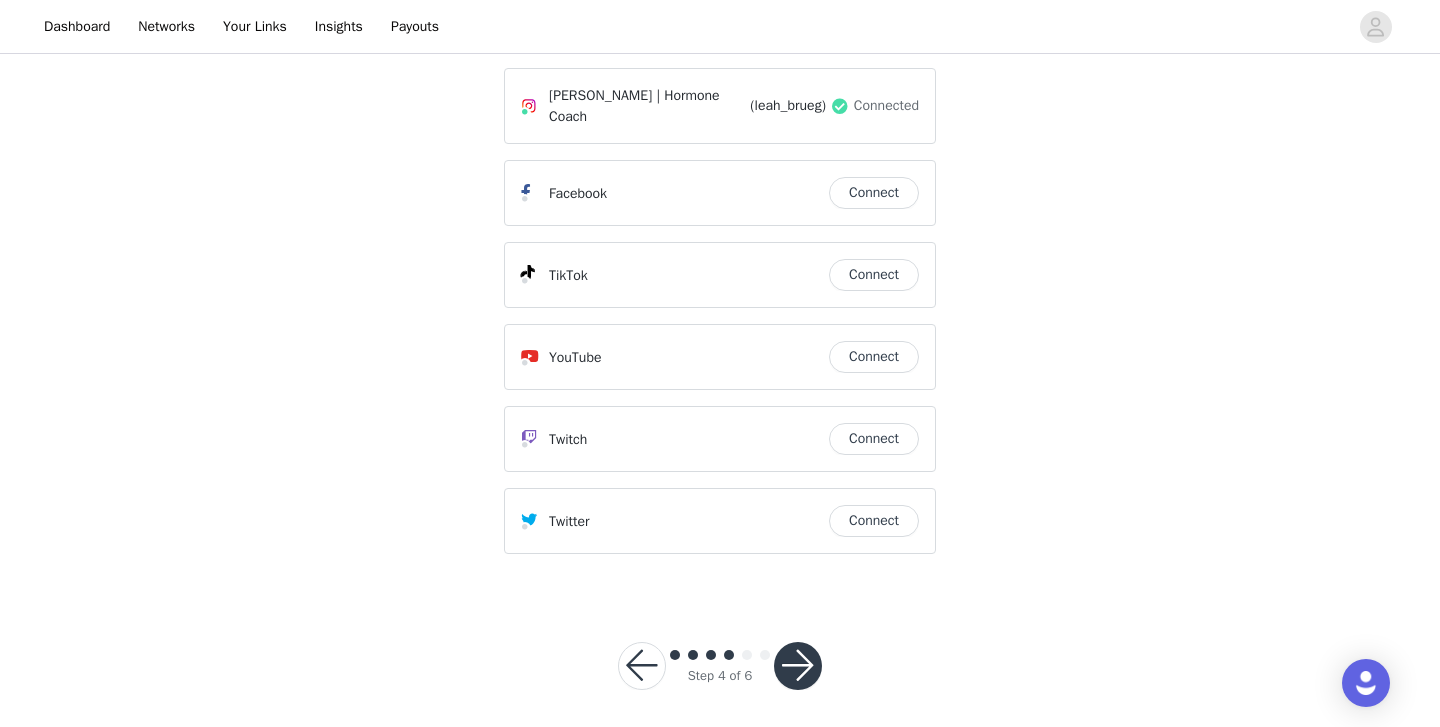 click at bounding box center [798, 666] 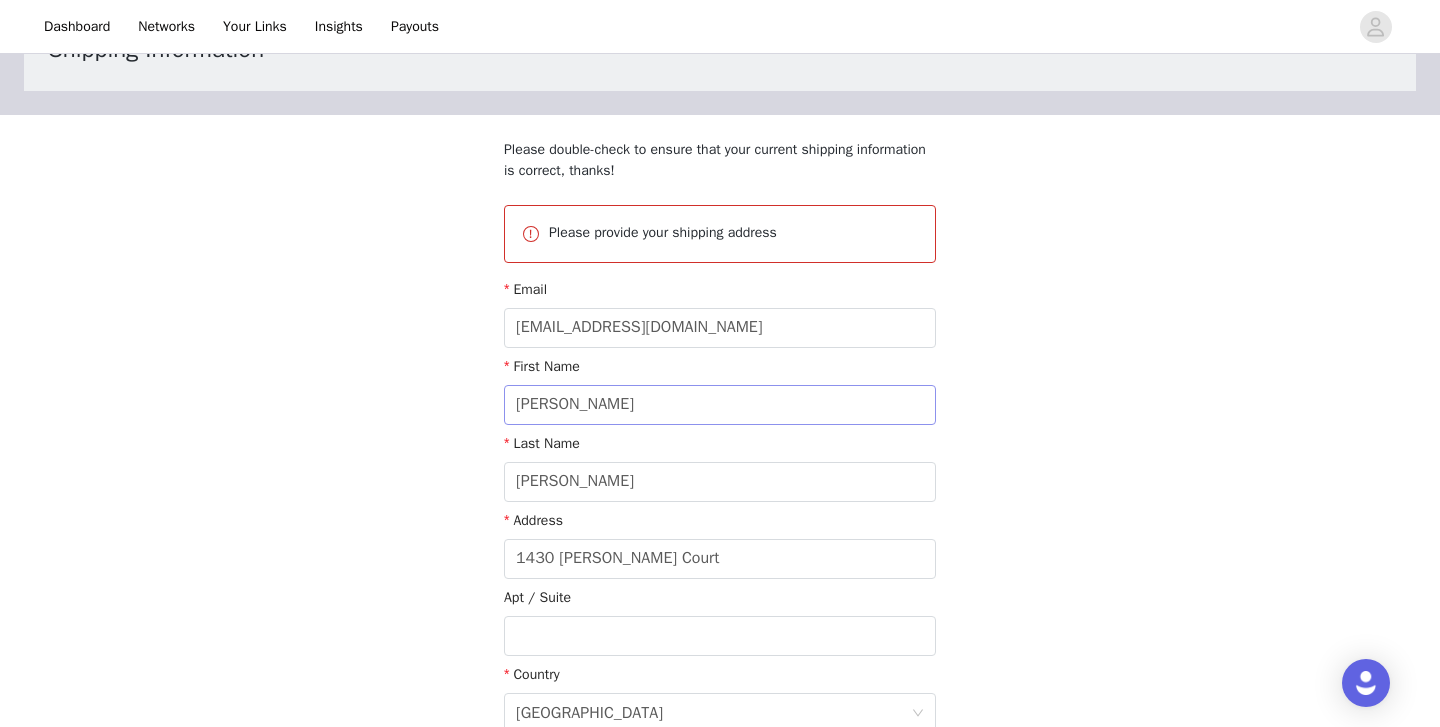 scroll, scrollTop: 197, scrollLeft: 0, axis: vertical 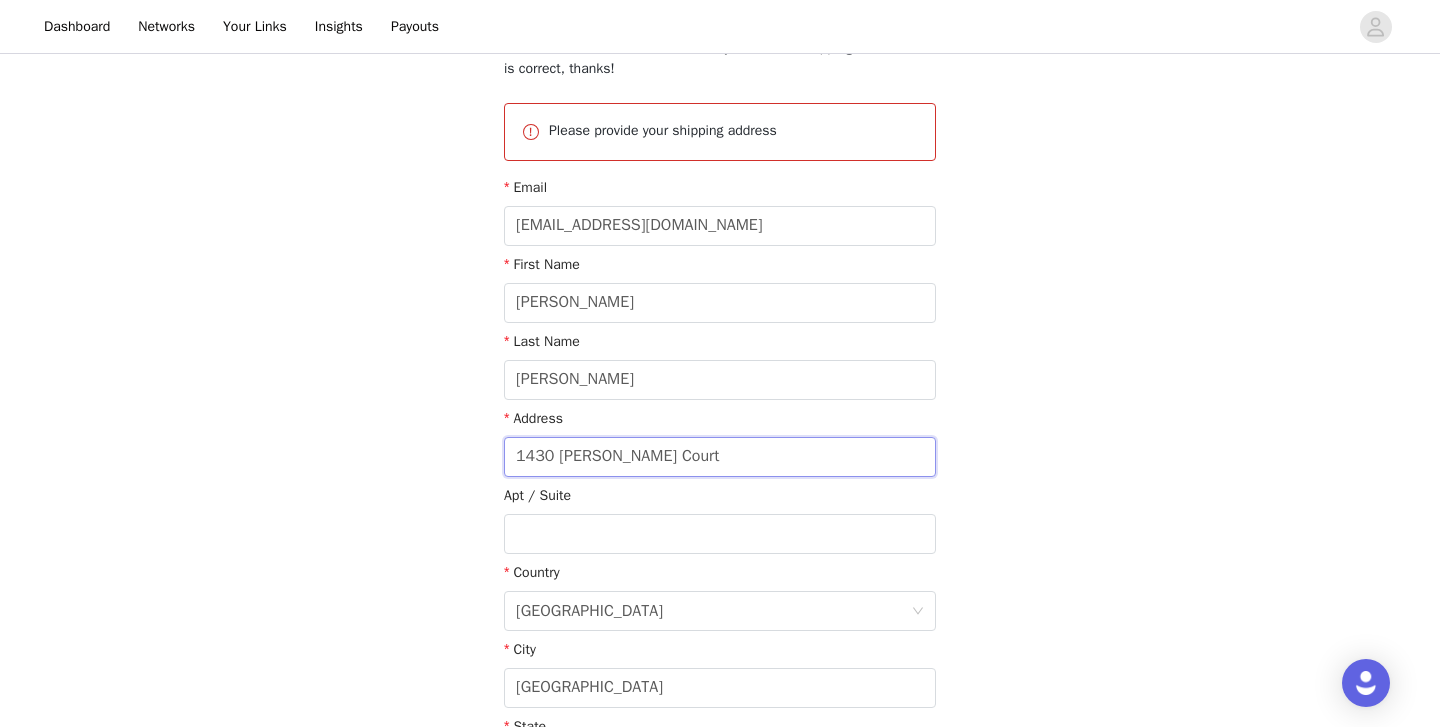 drag, startPoint x: 678, startPoint y: 456, endPoint x: 395, endPoint y: 436, distance: 283.70584 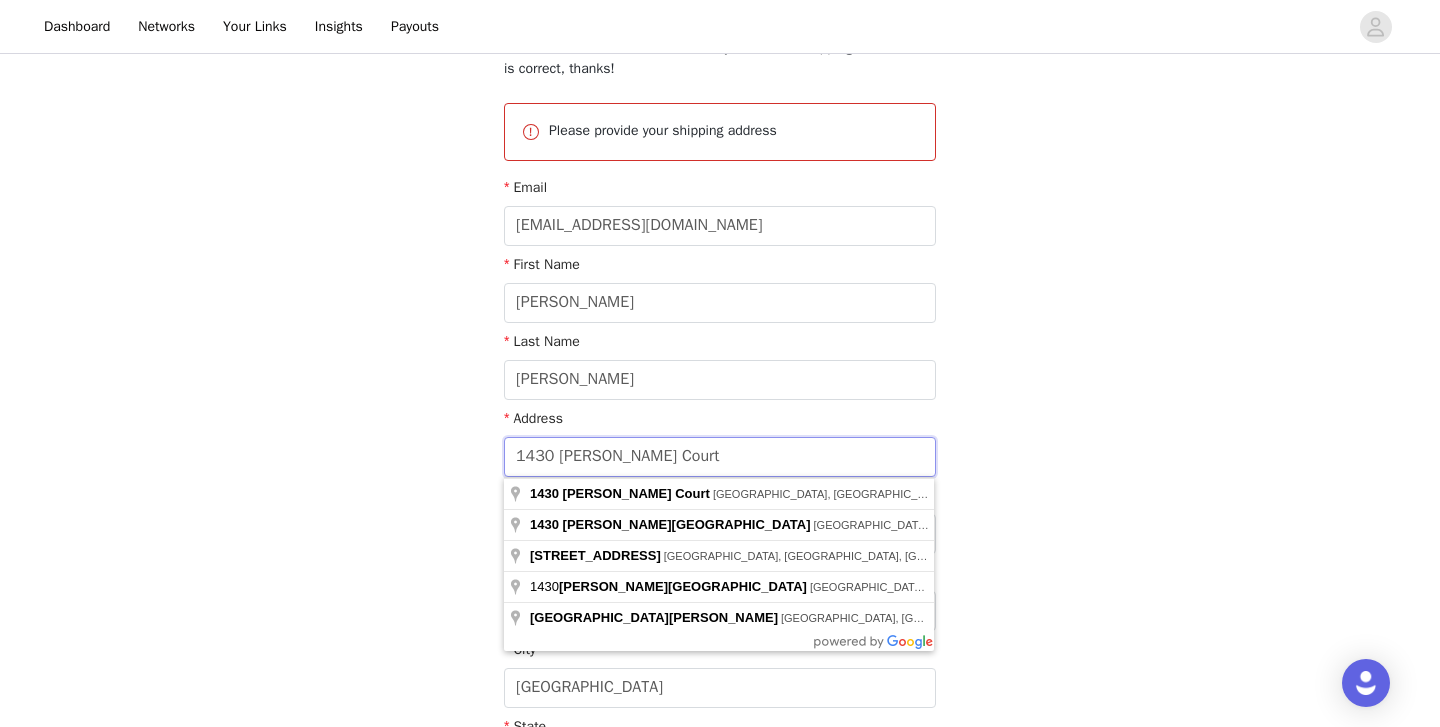 type on "2" 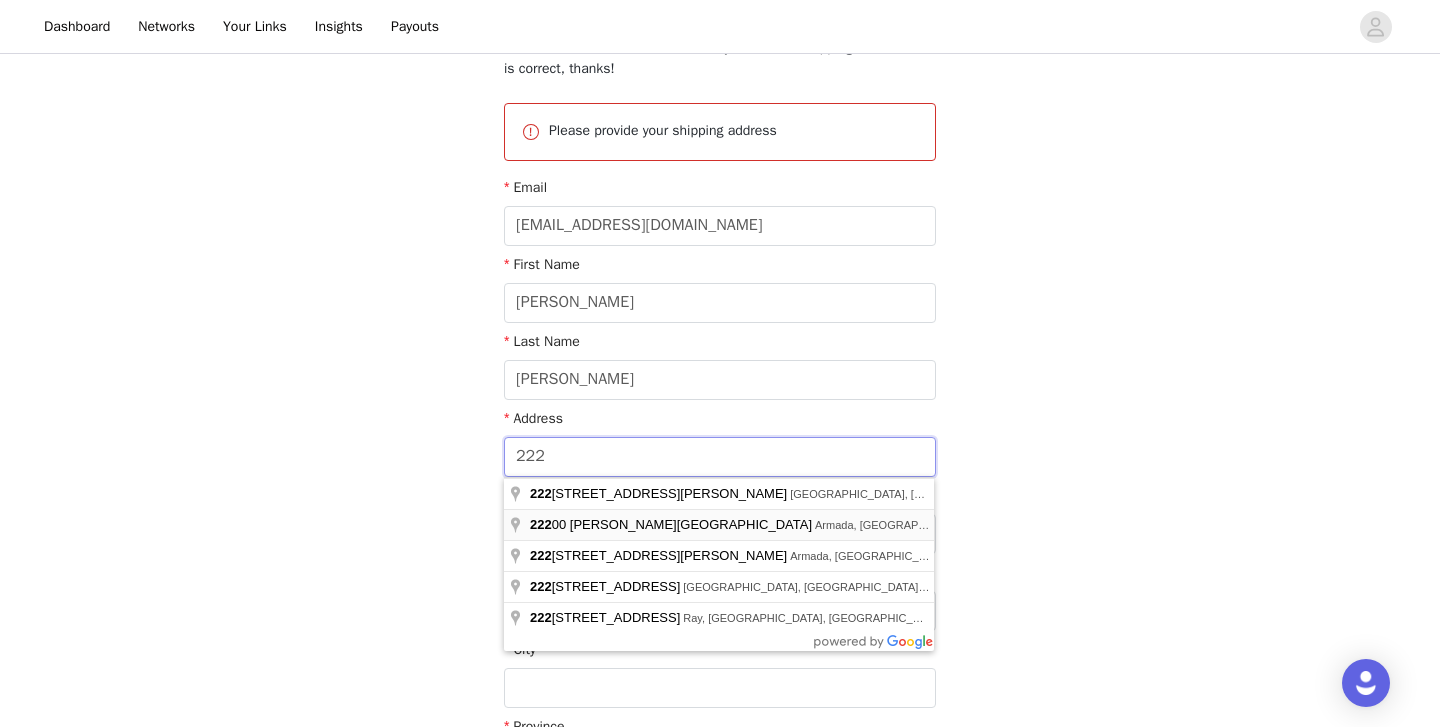 type on "[STREET_ADDRESS][PERSON_NAME]" 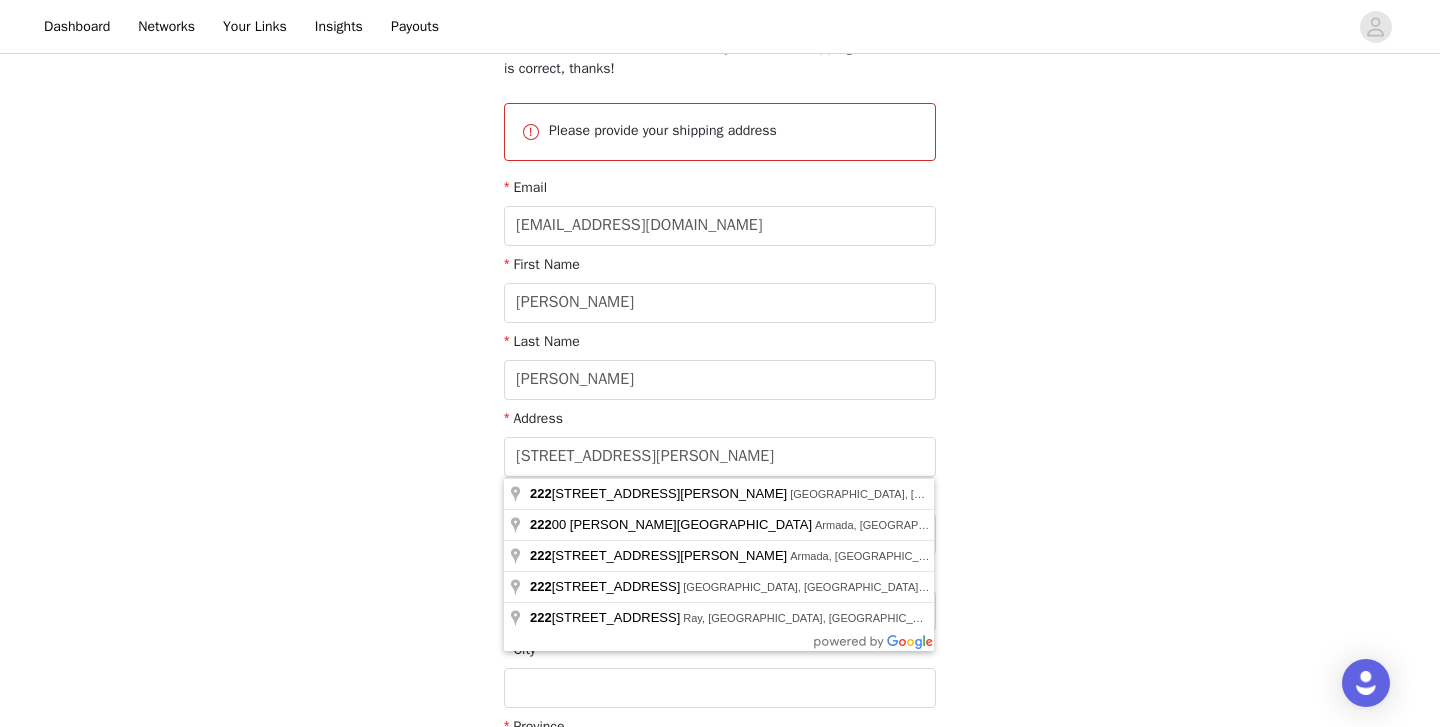click on "STEP 5 OF 6
Shipping Information
Please double-check to ensure that your current shipping information is correct, thanks!         Please provide your shipping address     Email [EMAIL_ADDRESS][DOMAIN_NAME]   First Name [PERSON_NAME]   Last Name [PERSON_NAME]   Address [STREET_ADDRESS][PERSON_NAME]     Postcode" at bounding box center (720, 377) 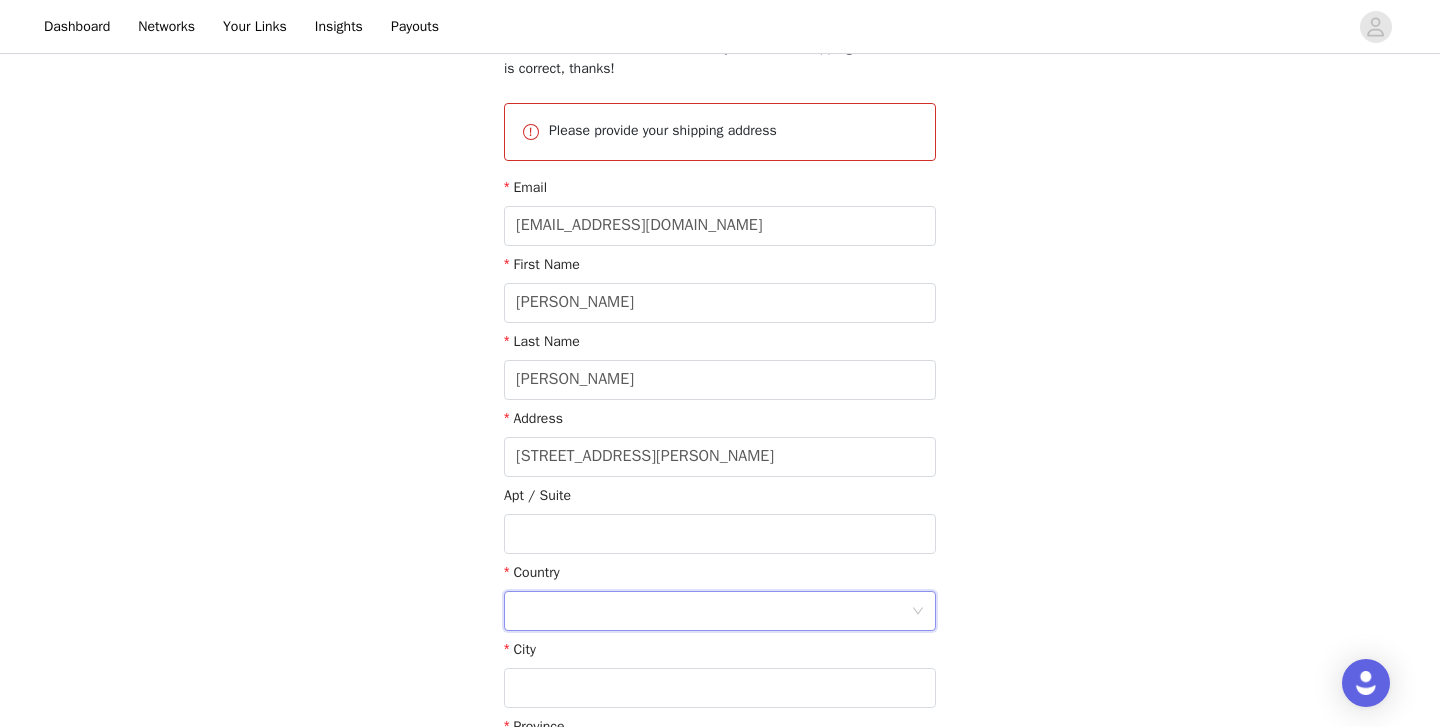 click at bounding box center [713, 611] 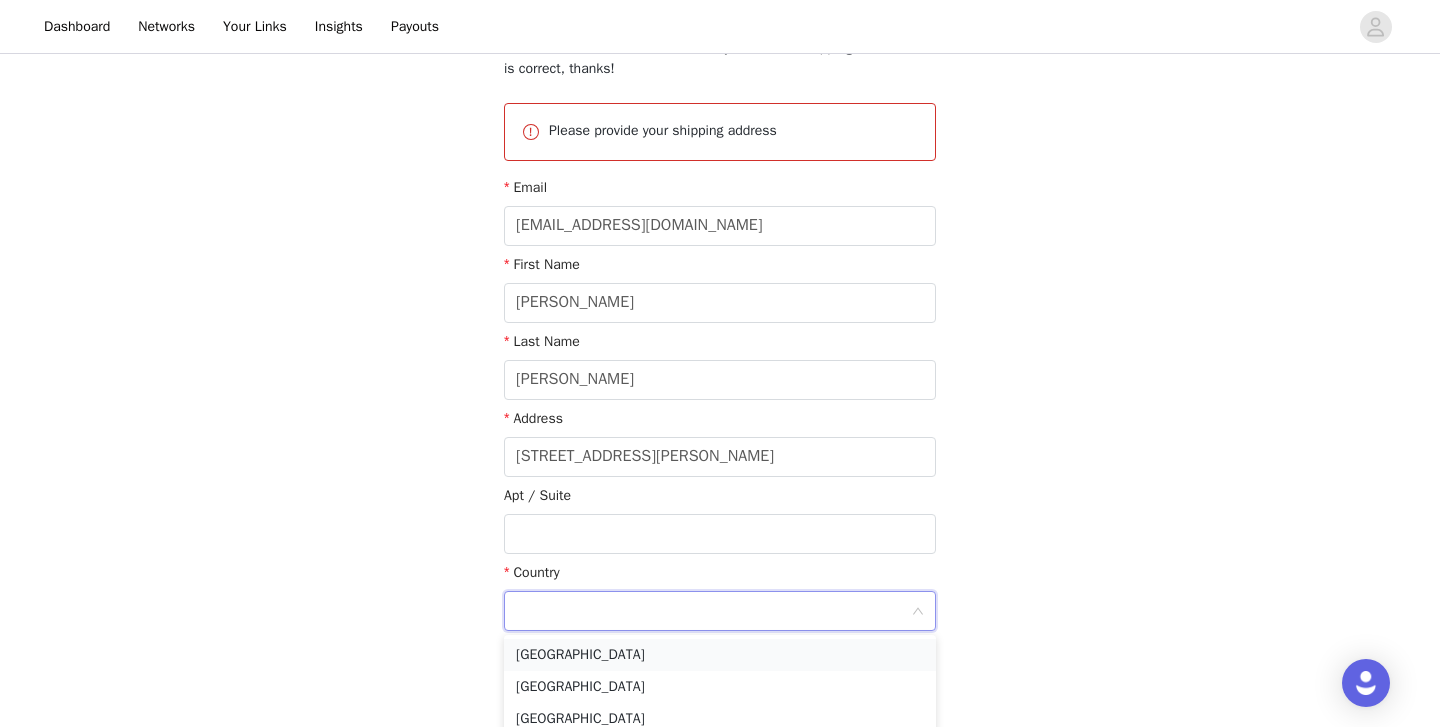 click on "[GEOGRAPHIC_DATA]" at bounding box center (720, 655) 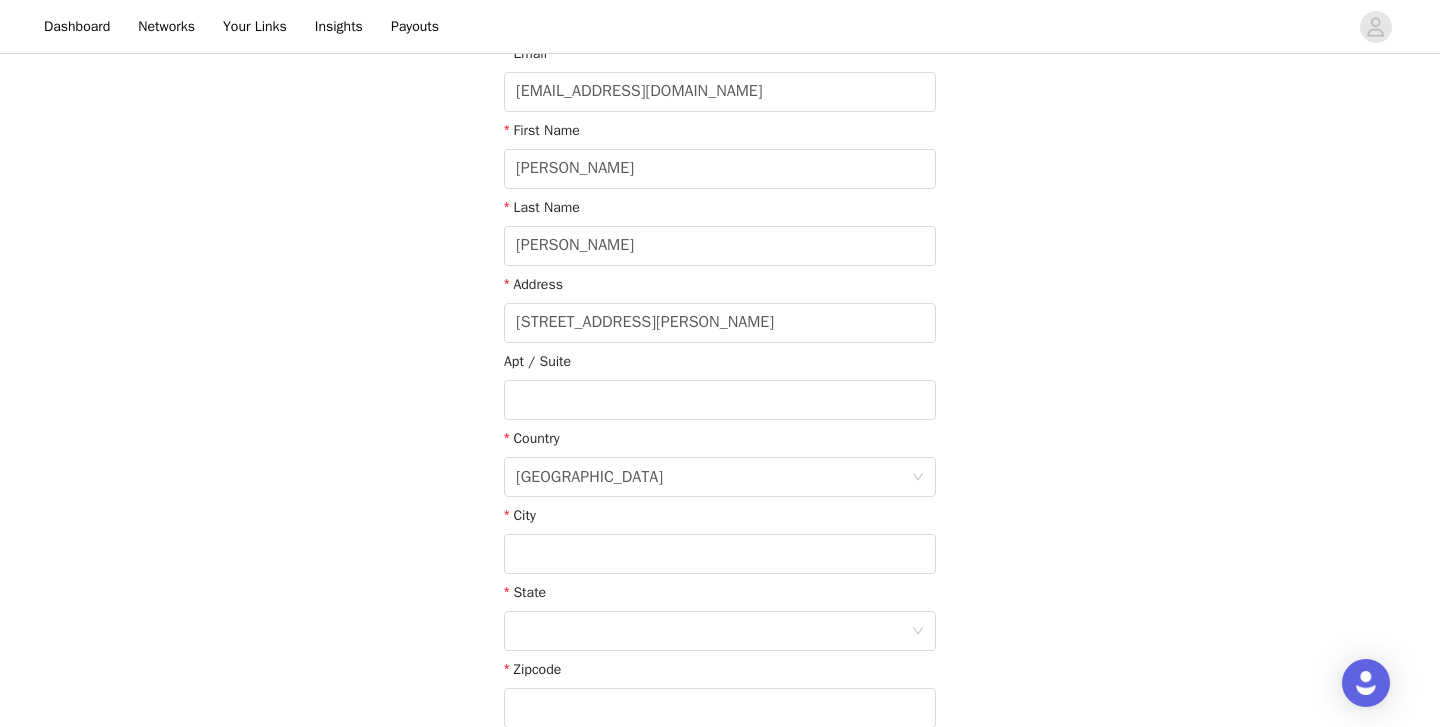 scroll, scrollTop: 333, scrollLeft: 0, axis: vertical 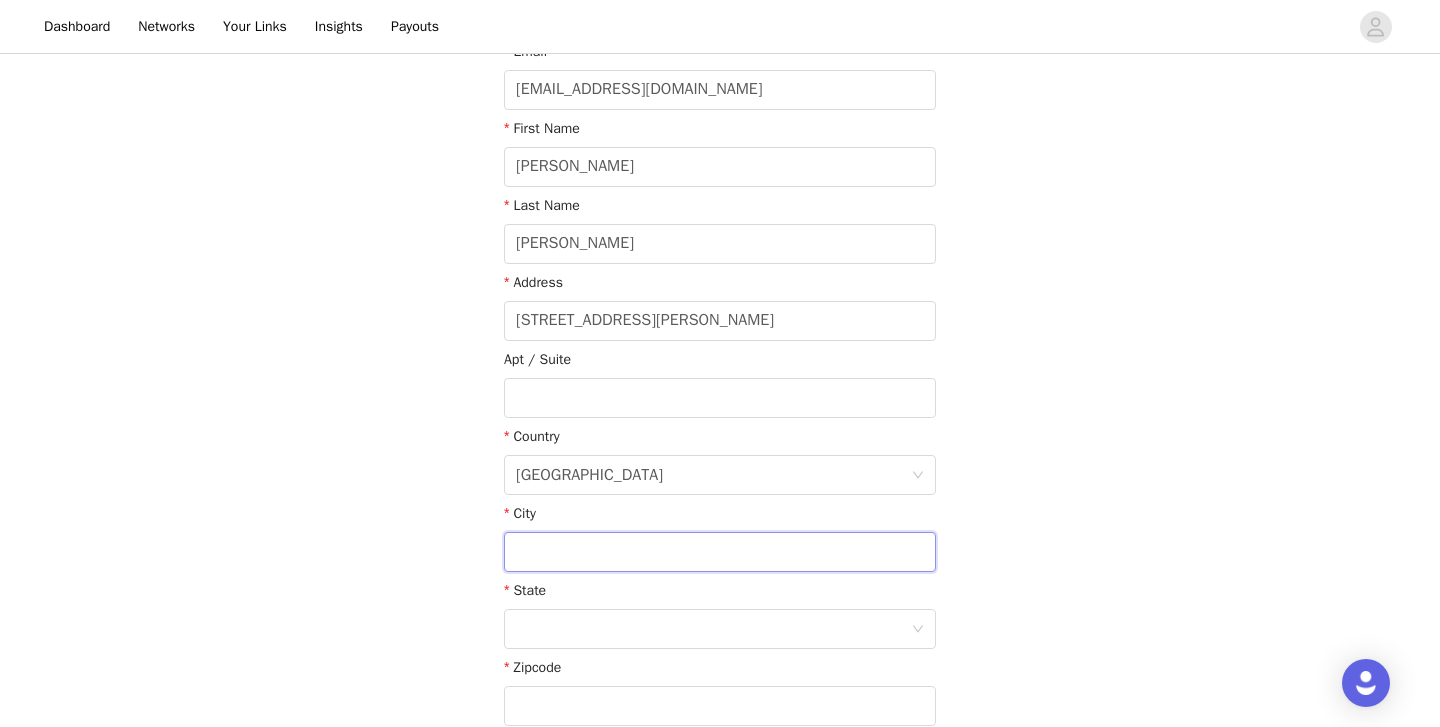click at bounding box center (720, 552) 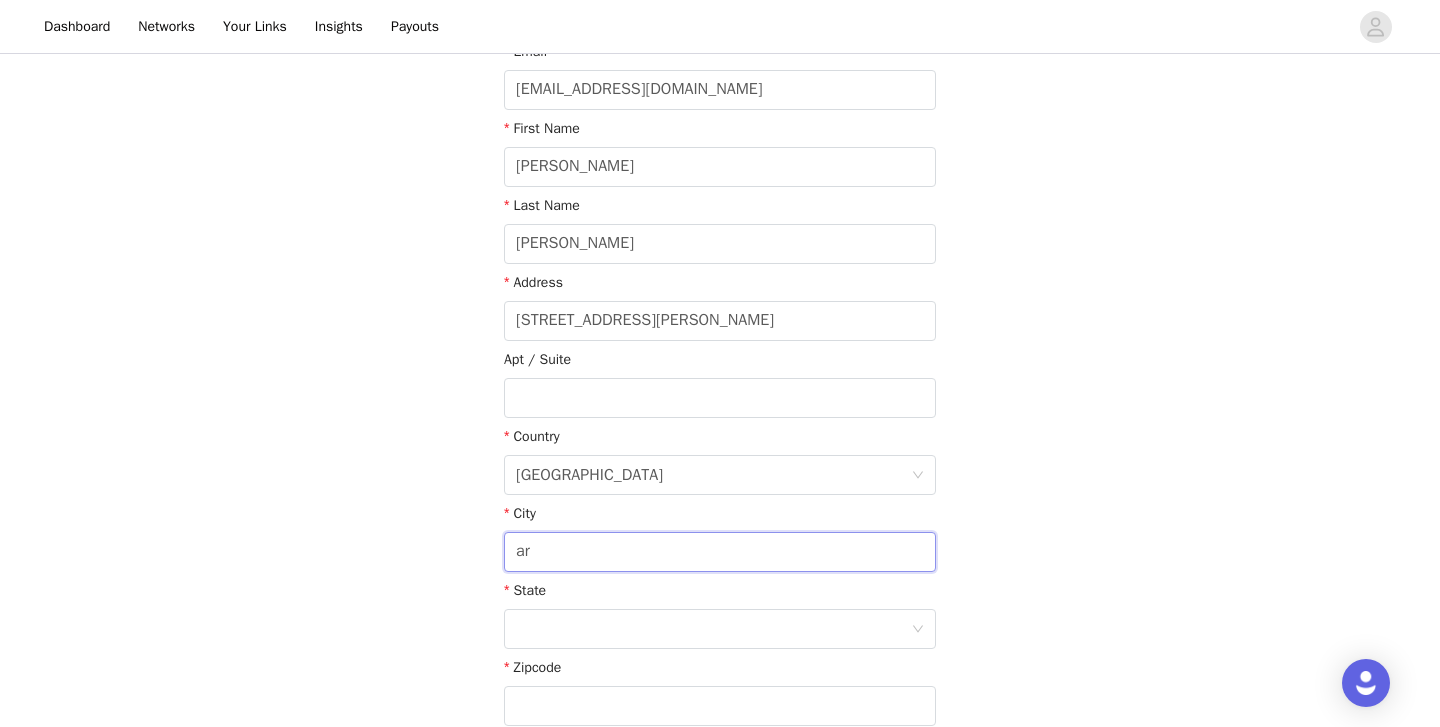 type on "Armada" 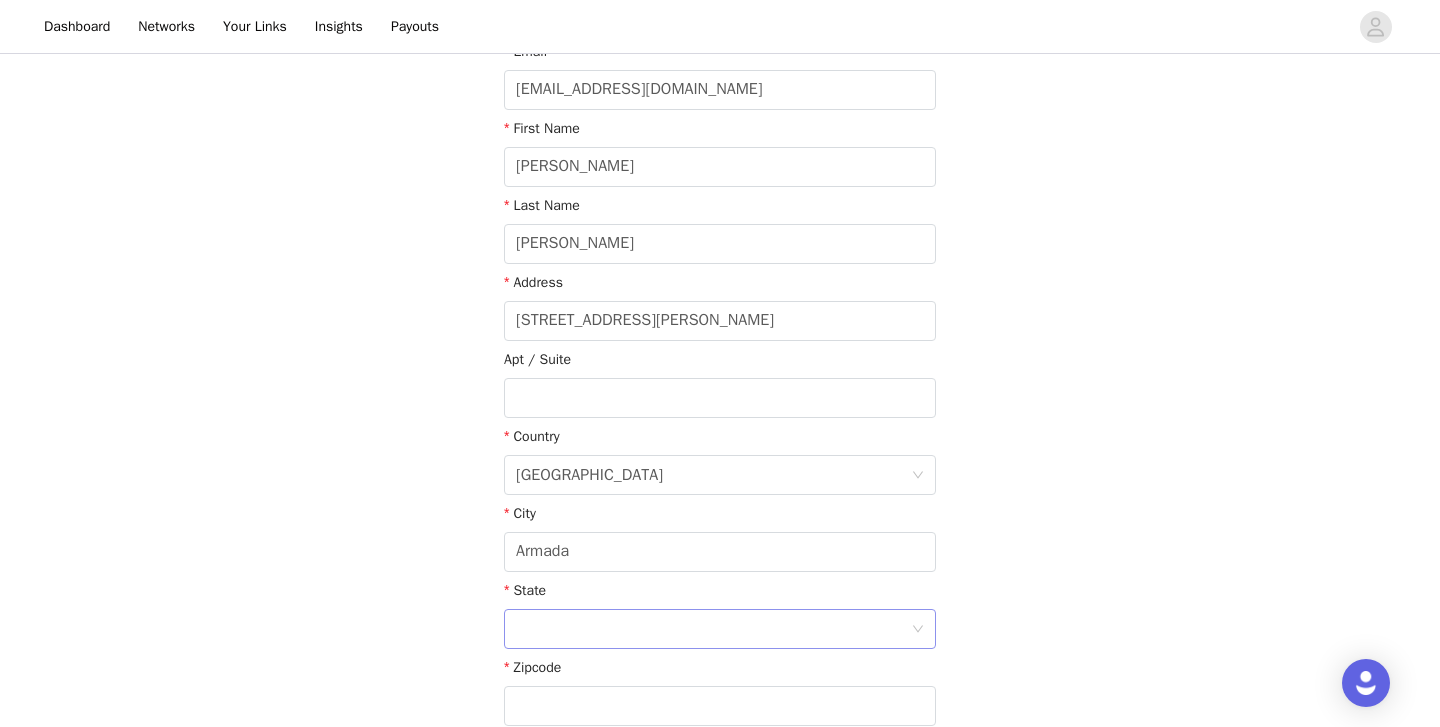 click at bounding box center (713, 629) 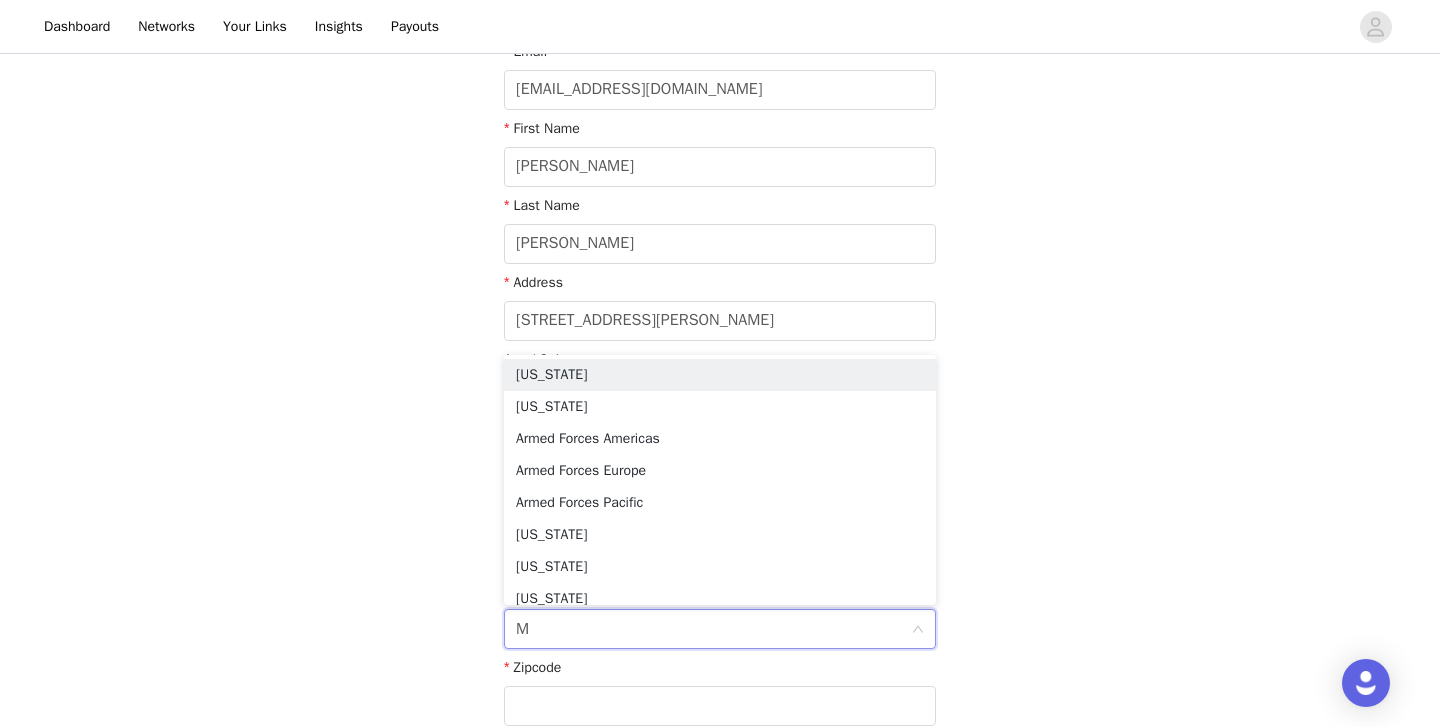type on "[US_STATE]" 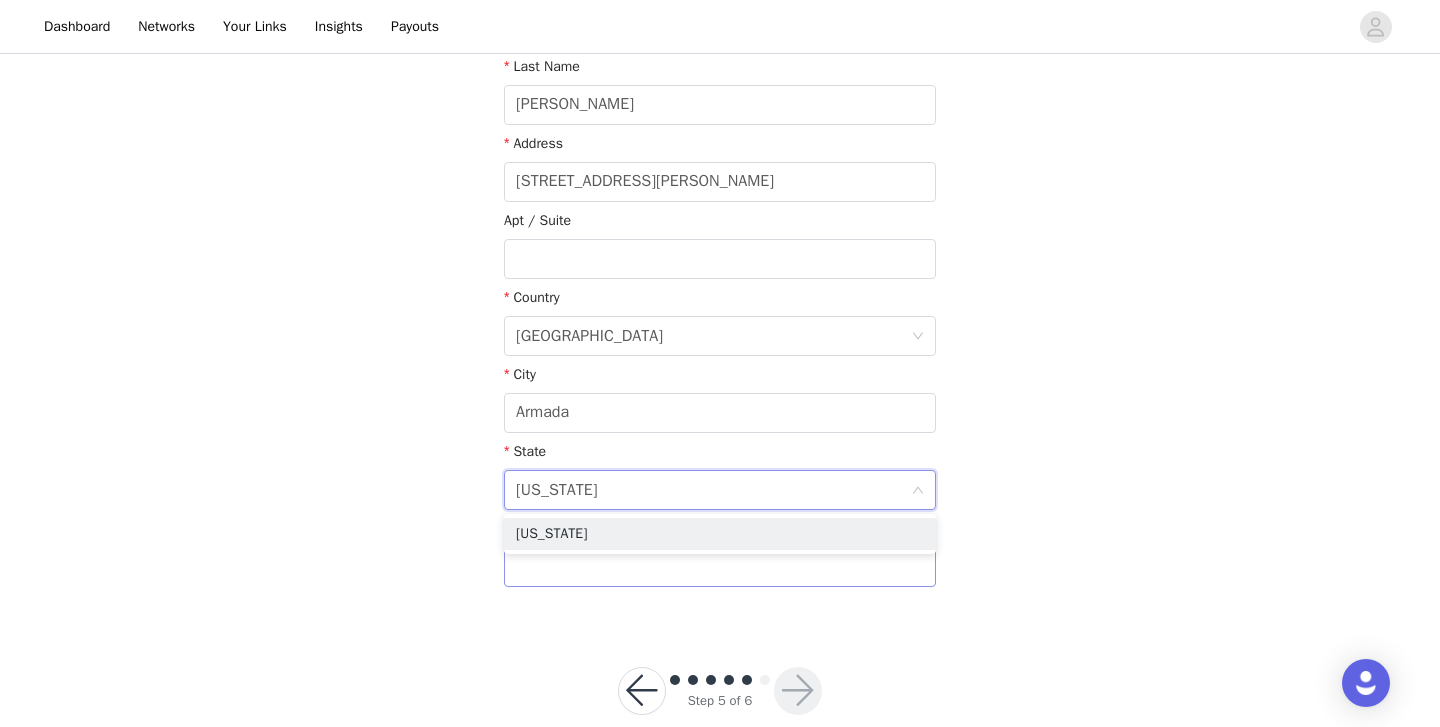 scroll, scrollTop: 473, scrollLeft: 0, axis: vertical 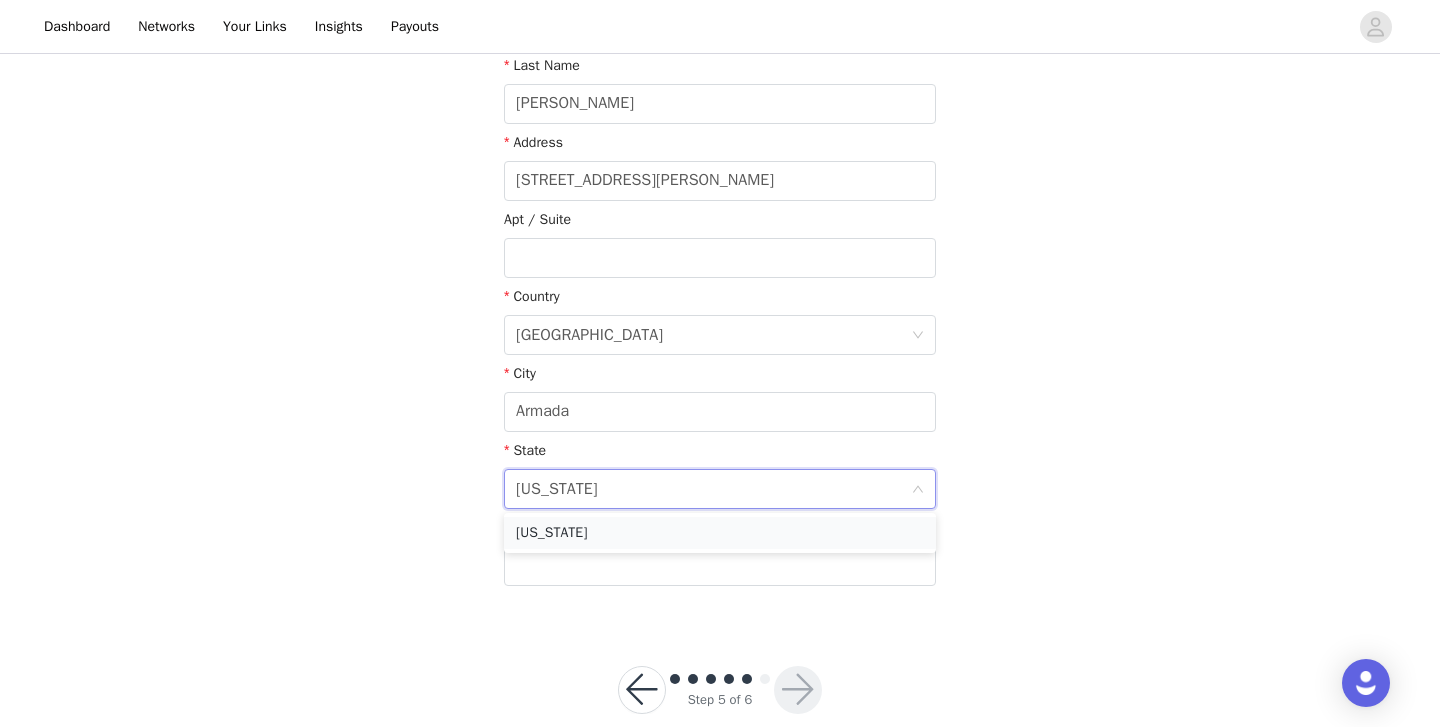 click on "[US_STATE]" at bounding box center (720, 533) 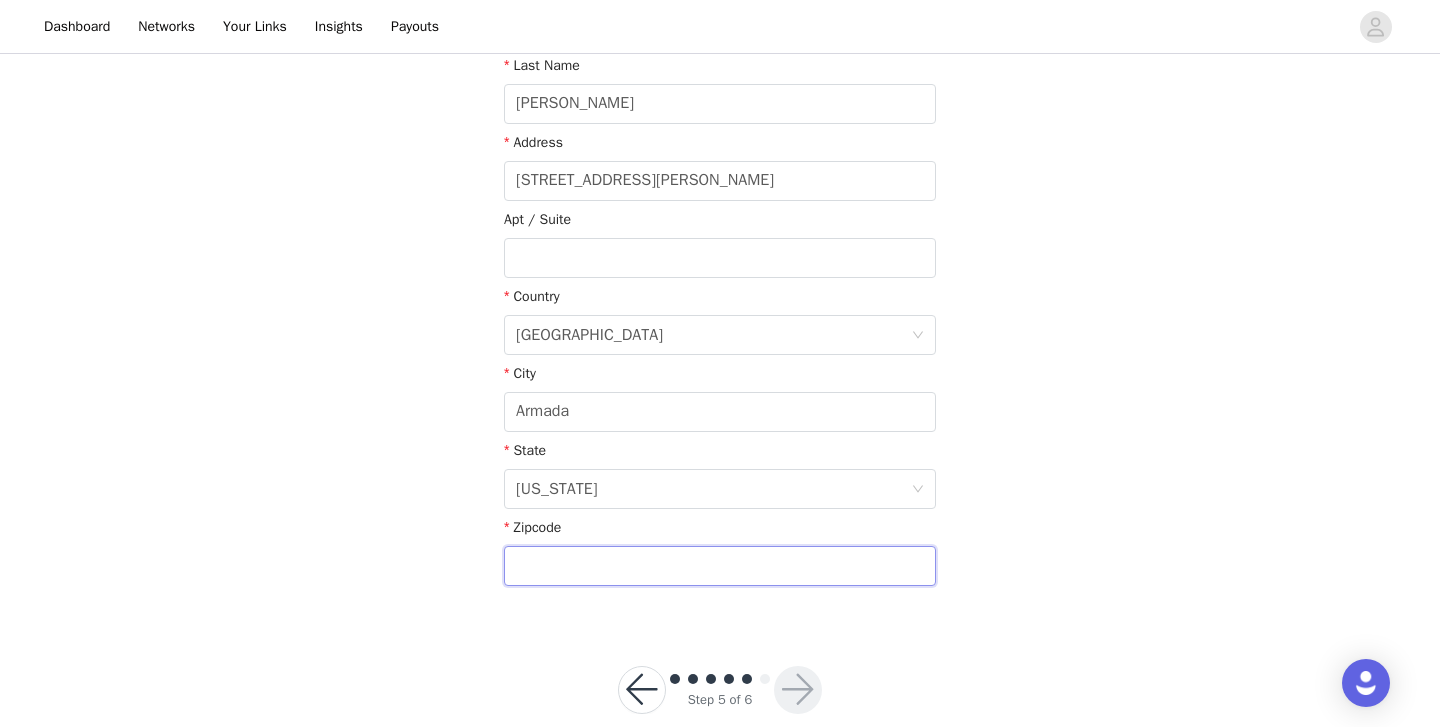 click at bounding box center [720, 566] 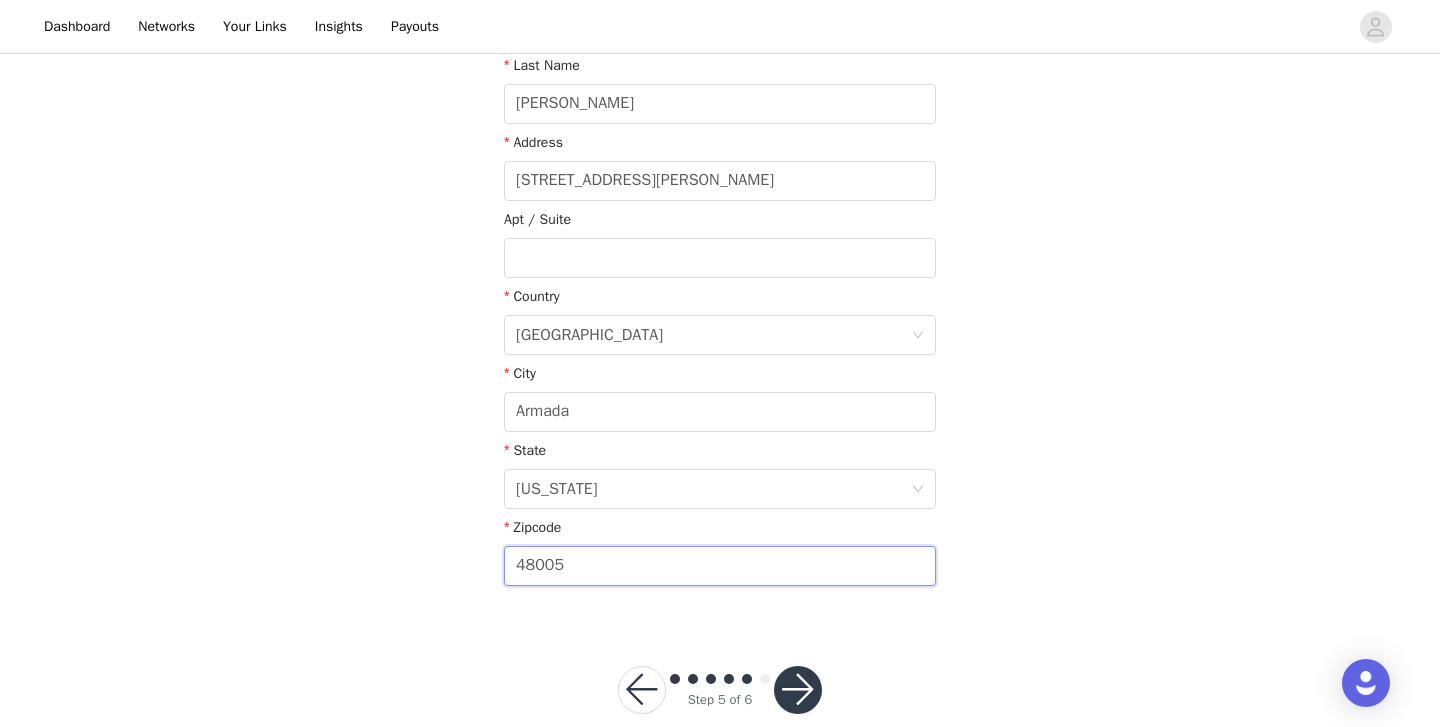 type on "48005-1948" 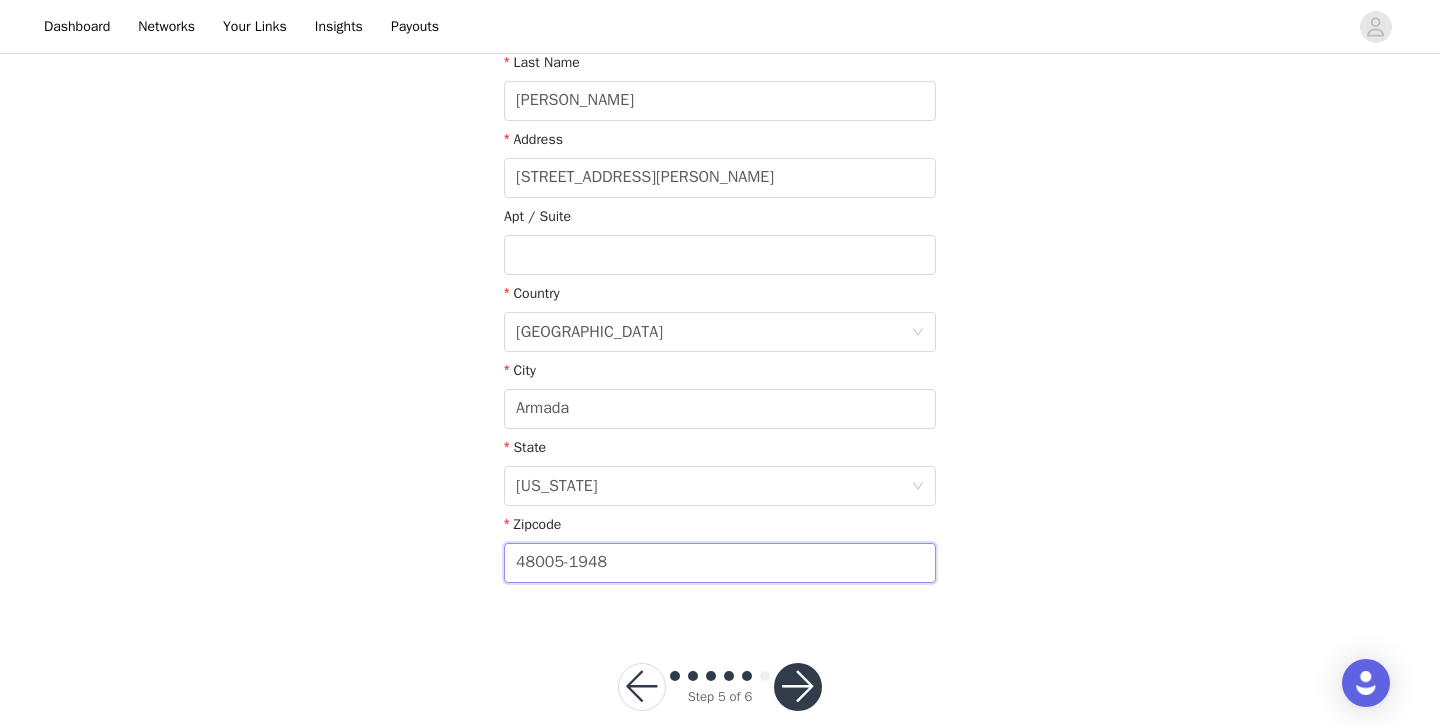 scroll, scrollTop: 507, scrollLeft: 0, axis: vertical 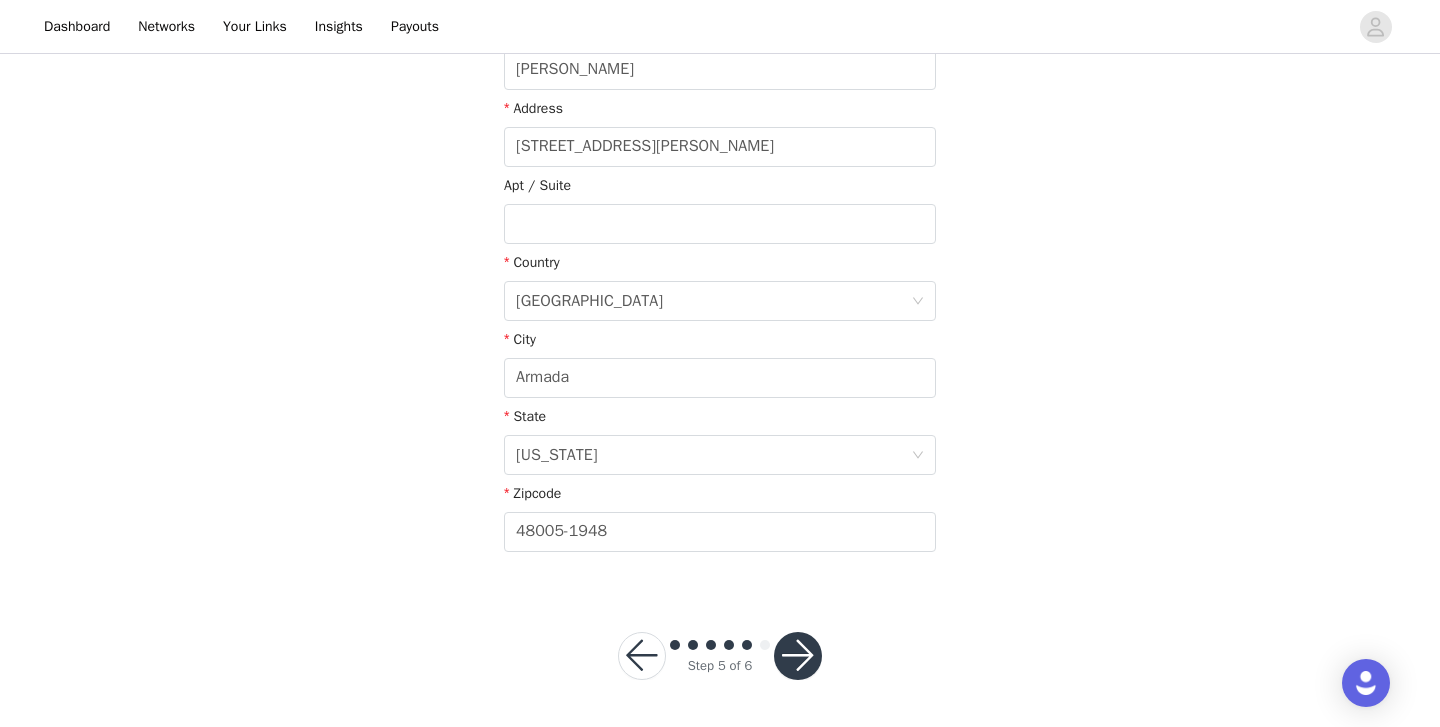 click at bounding box center [798, 656] 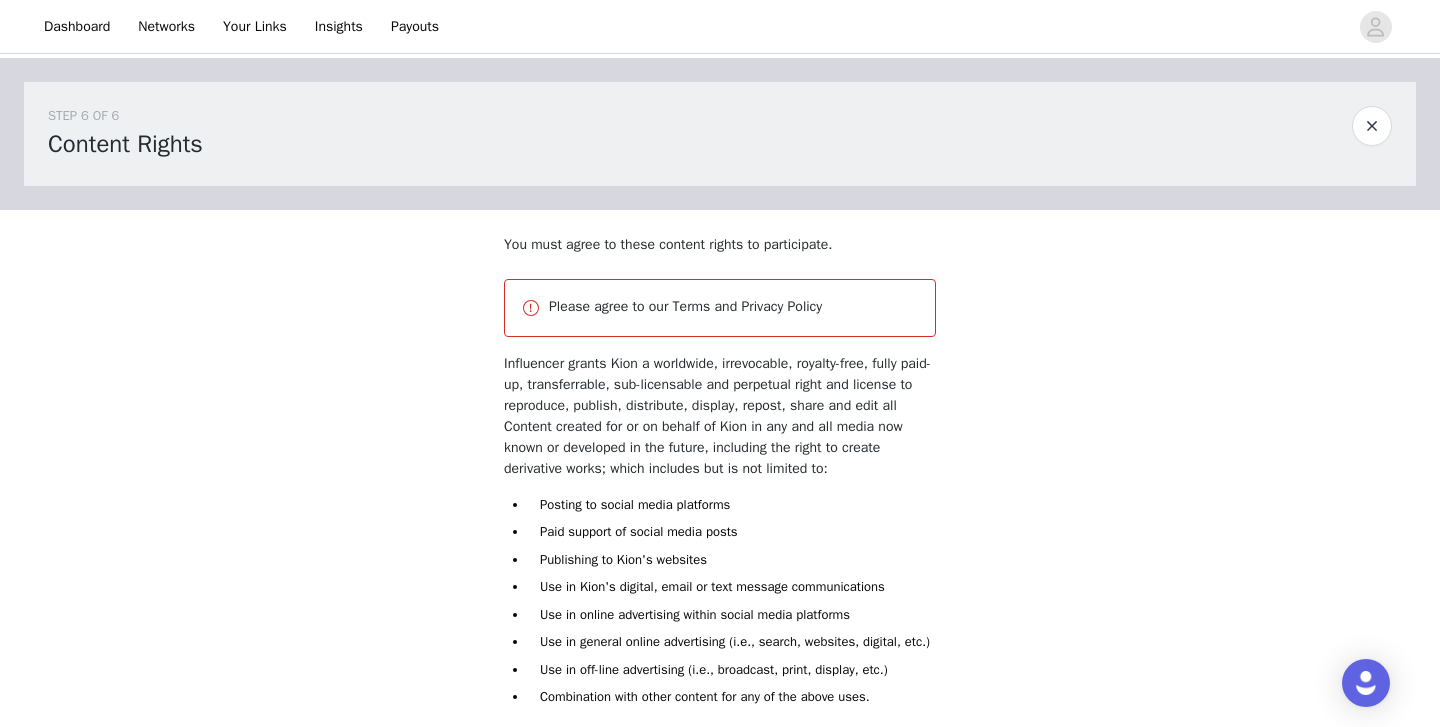 scroll, scrollTop: 265, scrollLeft: 0, axis: vertical 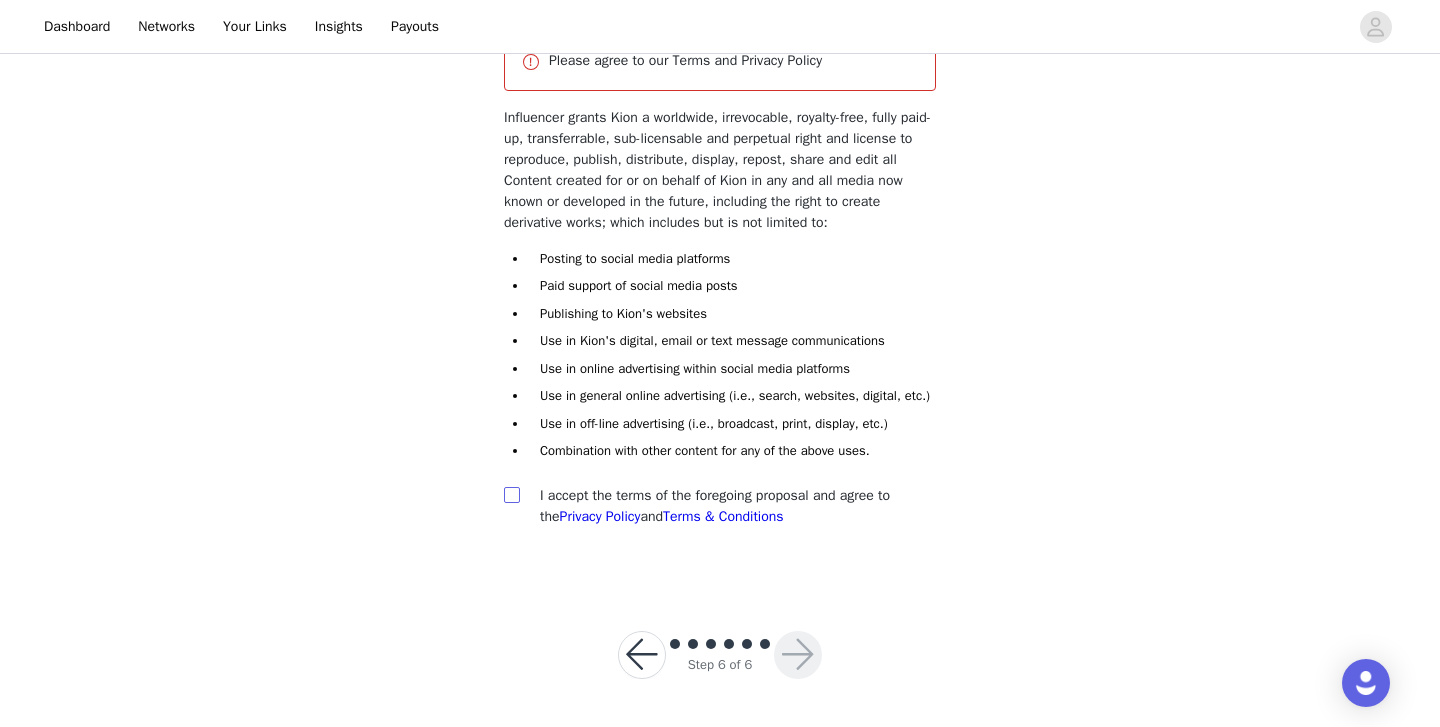 click at bounding box center (512, 495) 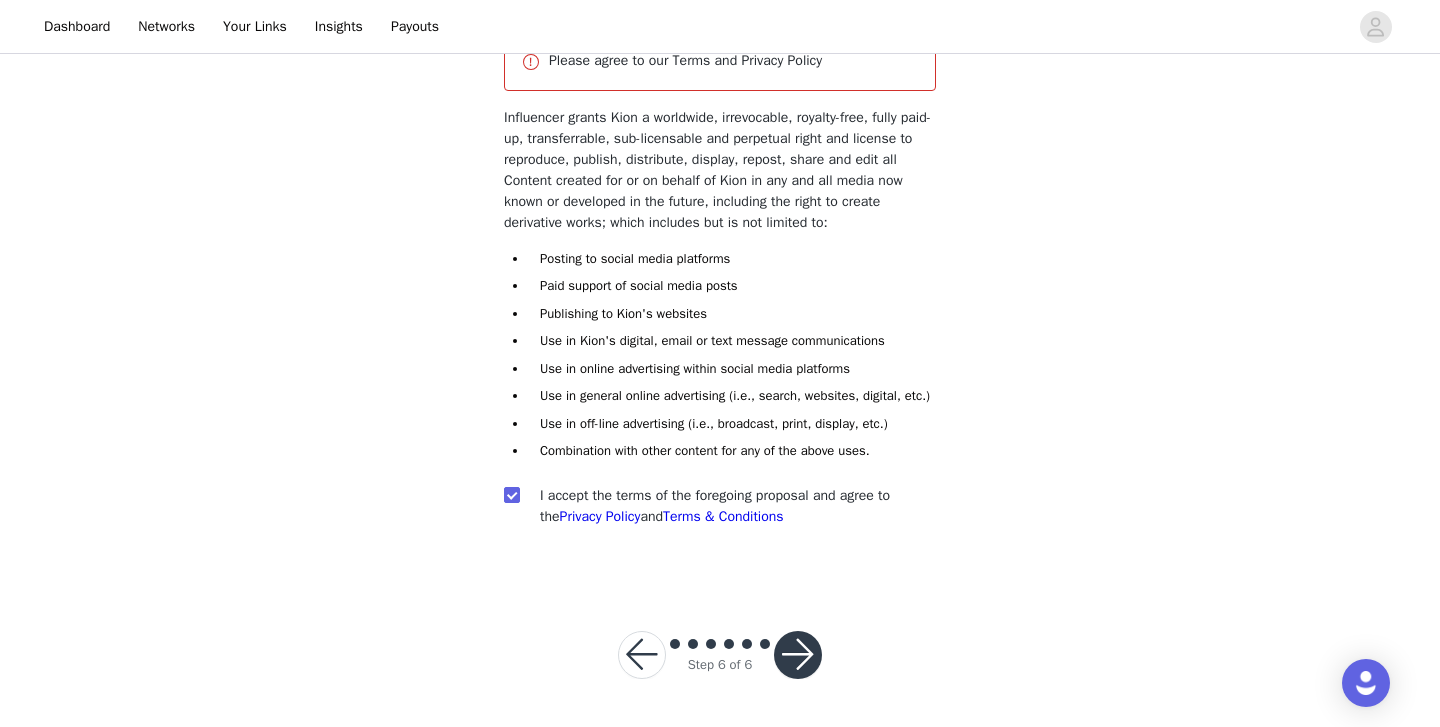 click at bounding box center [798, 655] 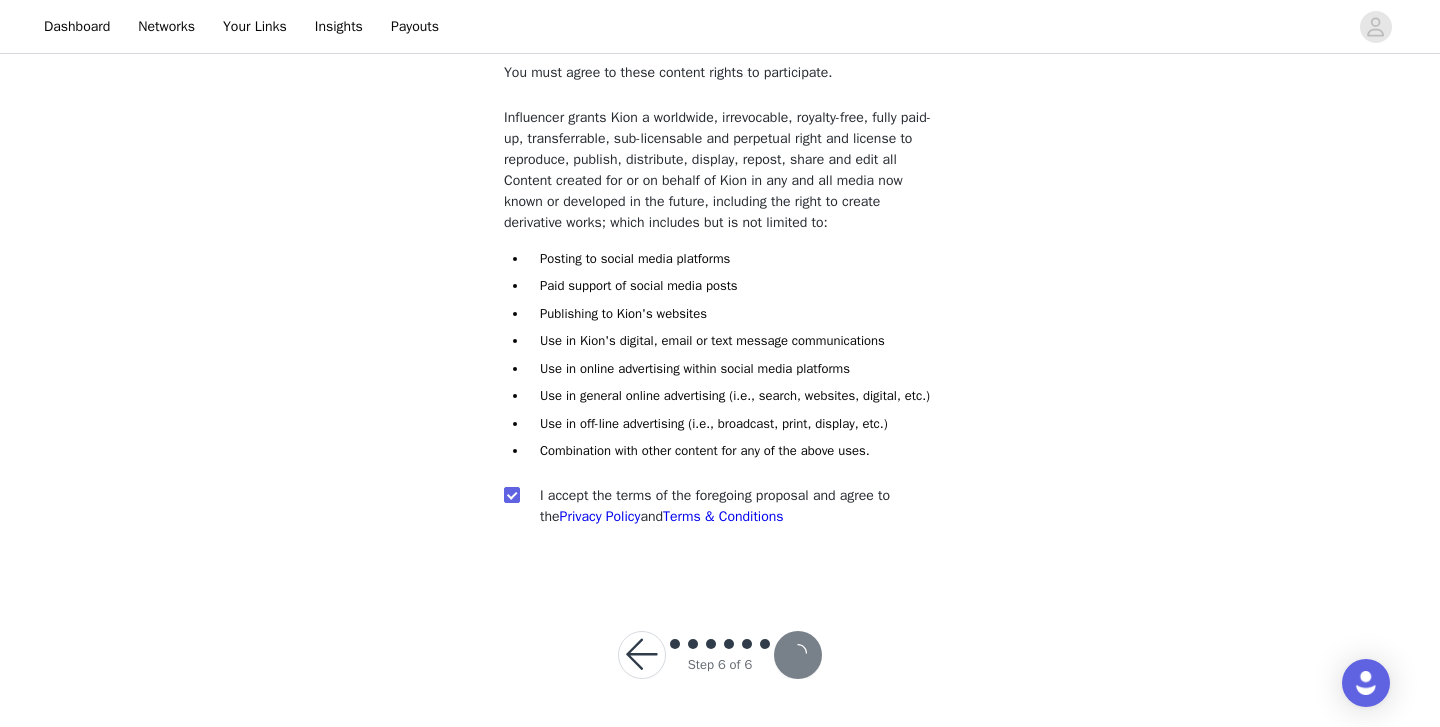 scroll, scrollTop: 191, scrollLeft: 0, axis: vertical 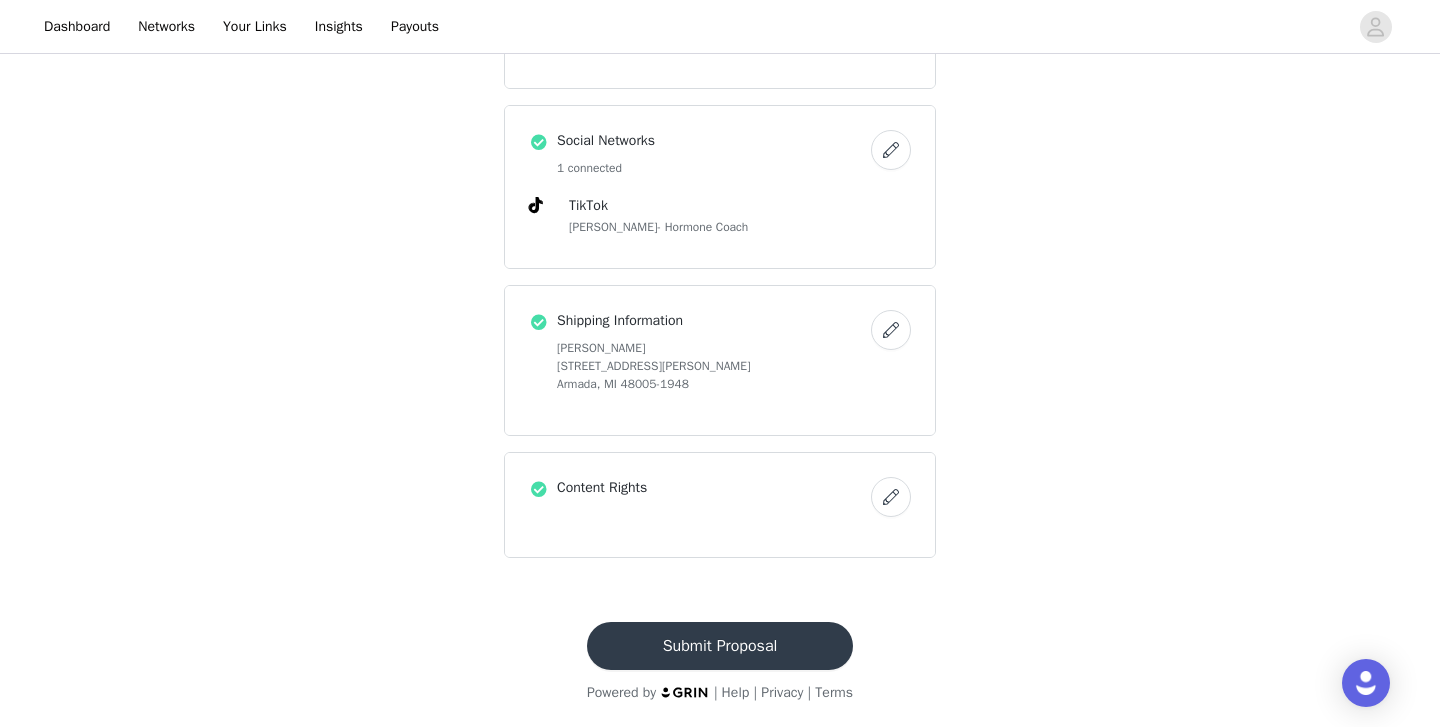 click on "Submit Proposal" at bounding box center [720, 646] 